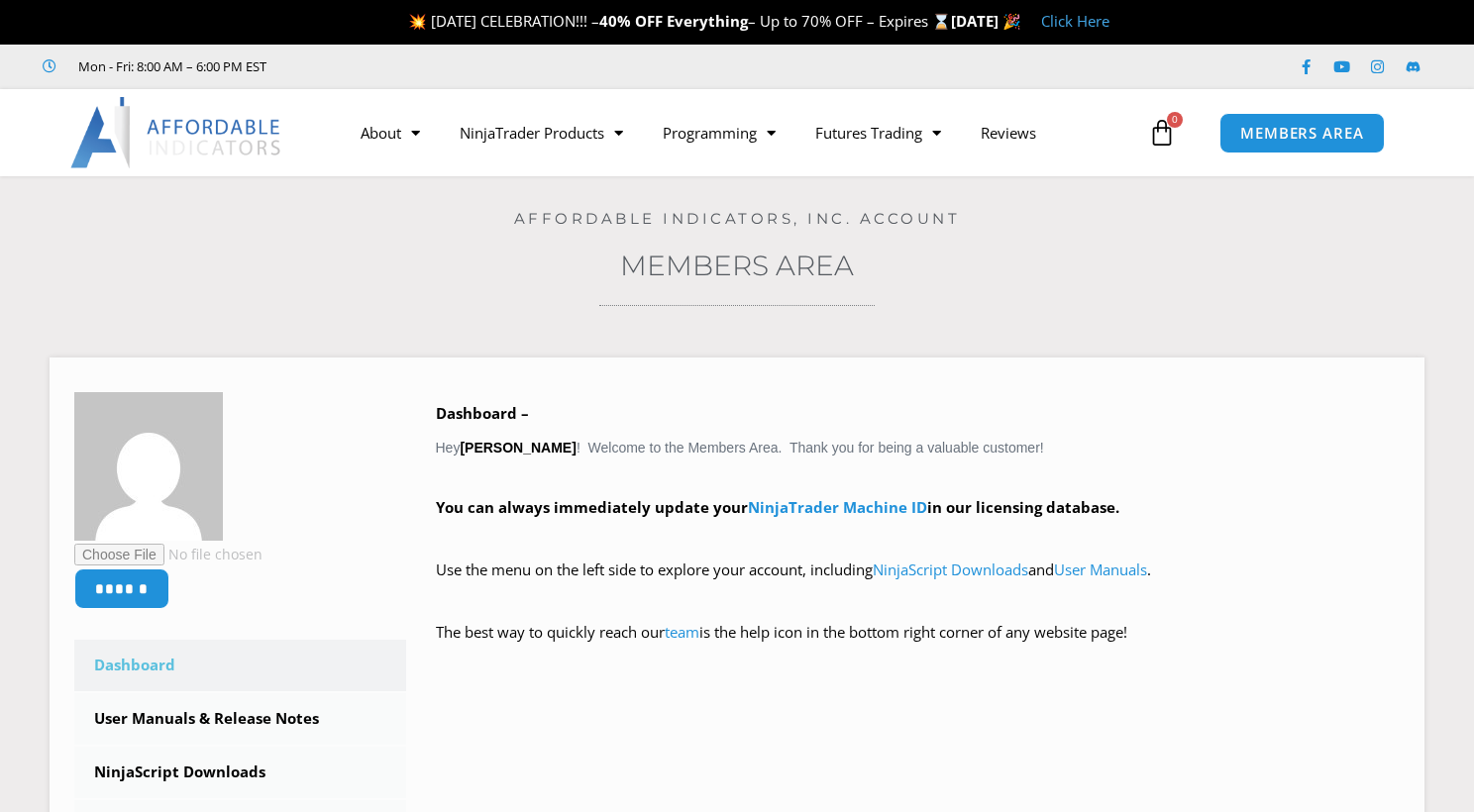 scroll, scrollTop: 0, scrollLeft: 0, axis: both 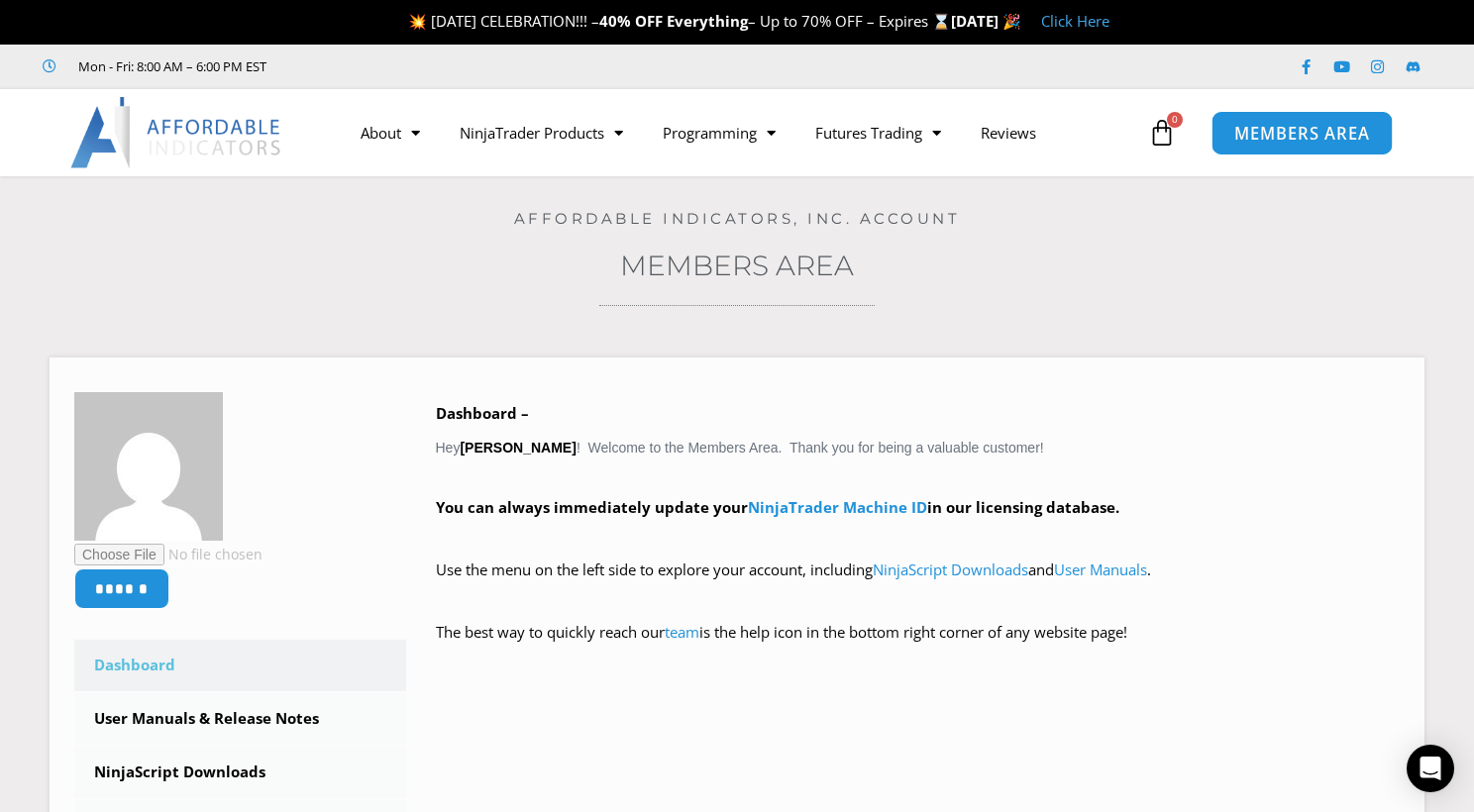 click on "MEMBERS AREA" at bounding box center (1302, 133) 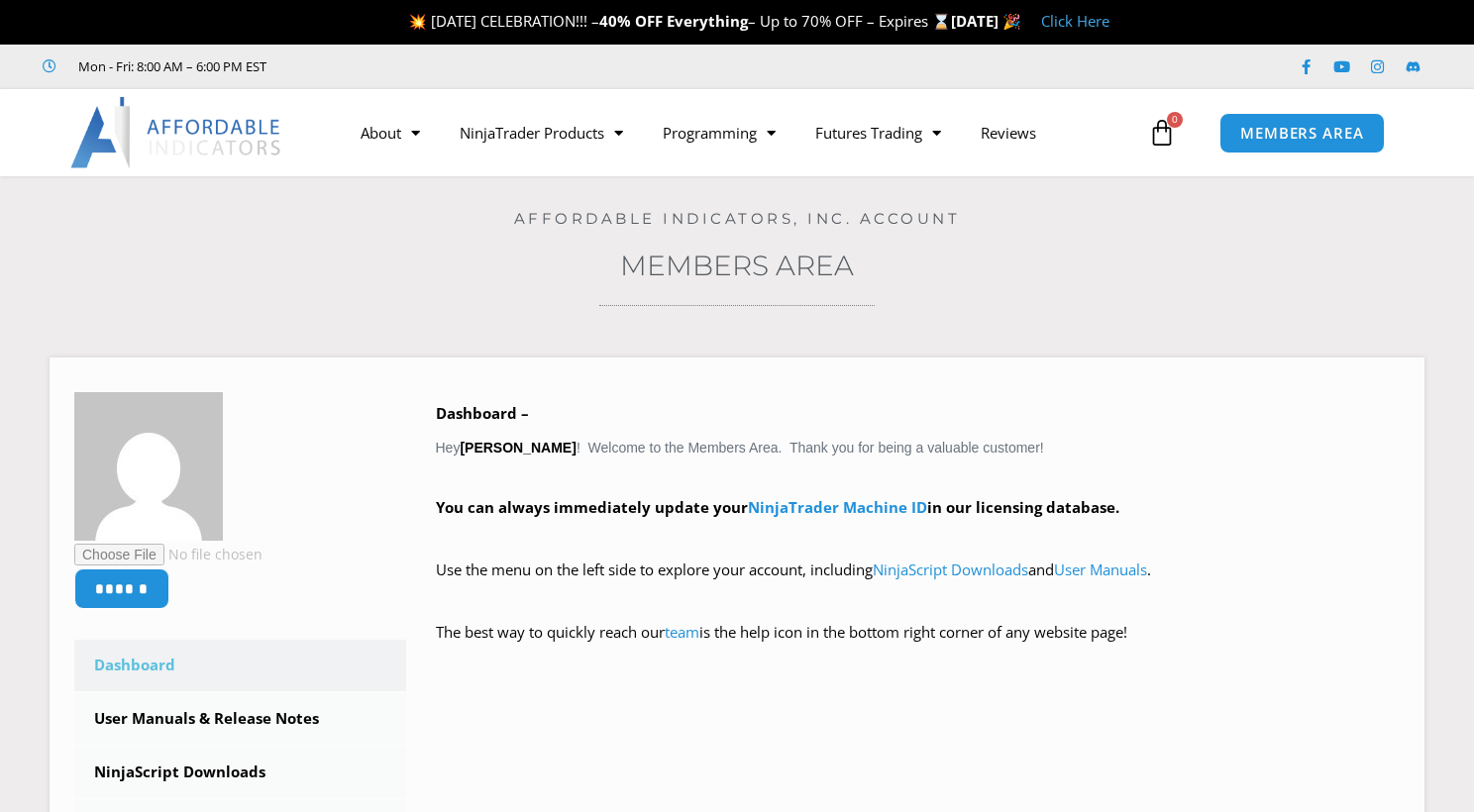 scroll, scrollTop: 0, scrollLeft: 0, axis: both 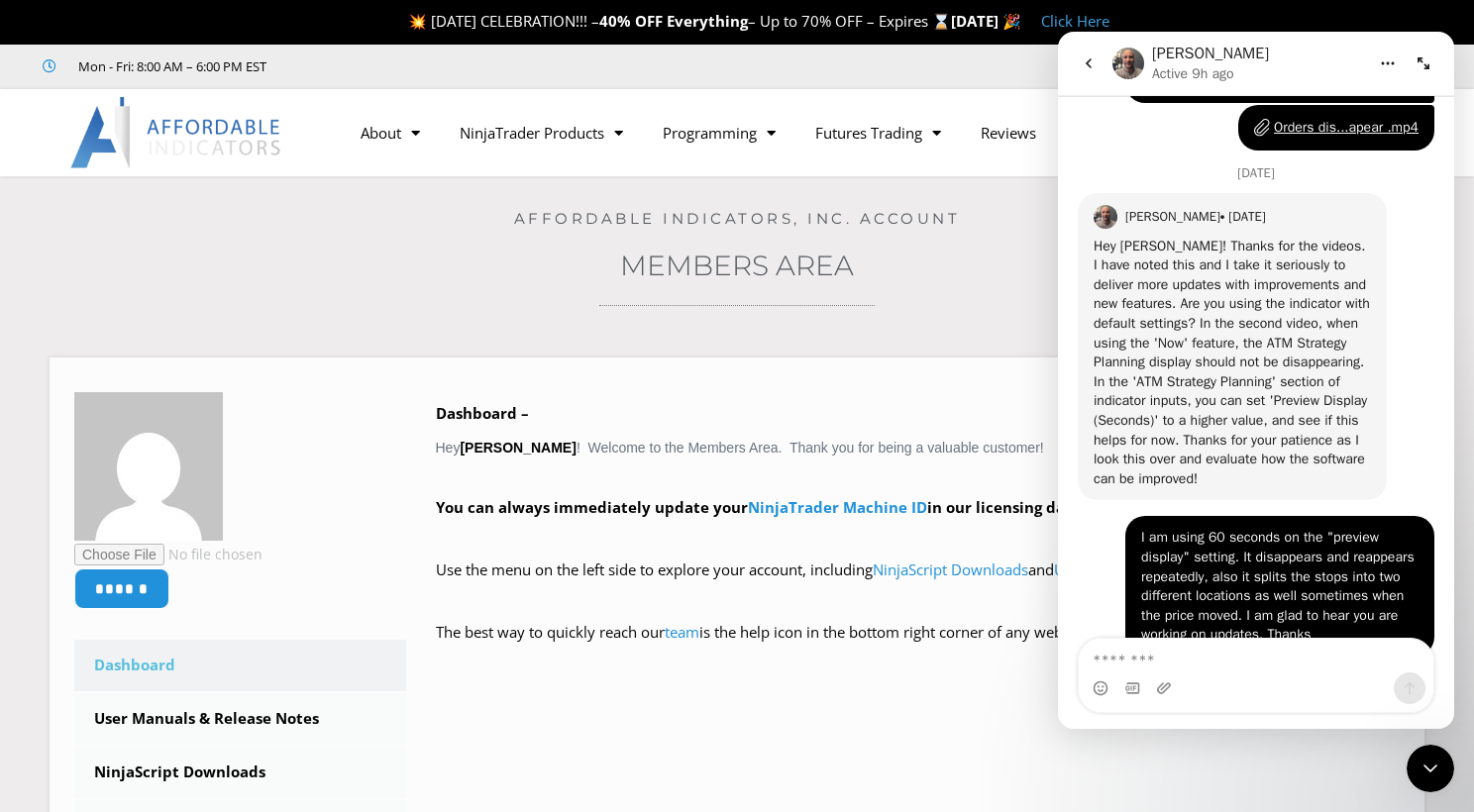 click at bounding box center (170, 133) 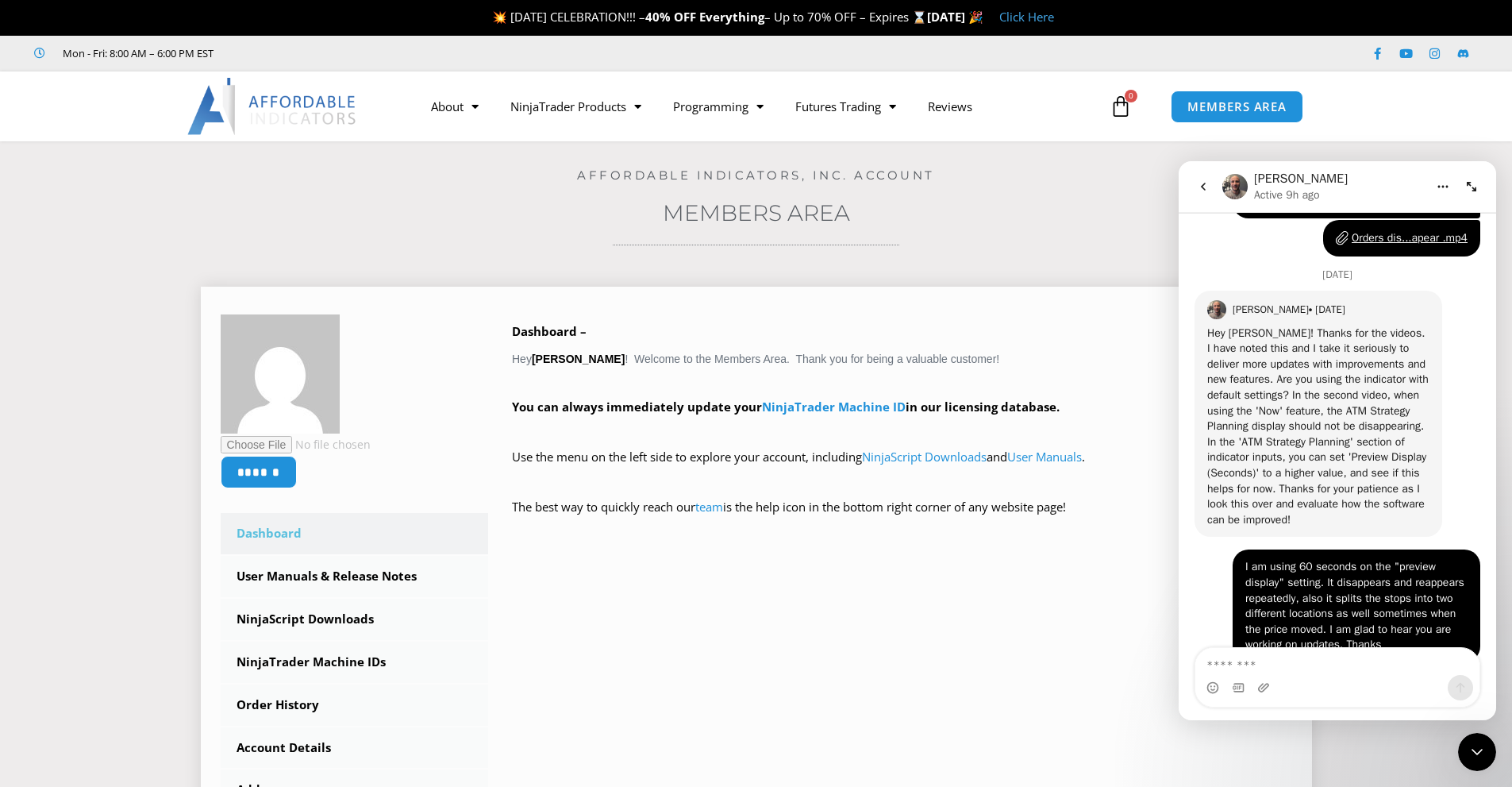 click on "******
Dashboard
Subscriptions
User Manuals & Release Notes
NinjaScript Downloads
NinjaTrader Machine IDs
Order History
Account Details
Addresses
Payment Methods
Logout
Dashboard –  Hey  Matthew Hagendorf !  Welcome to the Members Area.  Thank you for being a valuable customer!
You can always immediately update your
NinjaTrader Machine ID  in our licensing database.
Use the menu on the left side to explore your account, including  NinjaScript Downloads  and  User Manuals .
team" at bounding box center (756, 605) 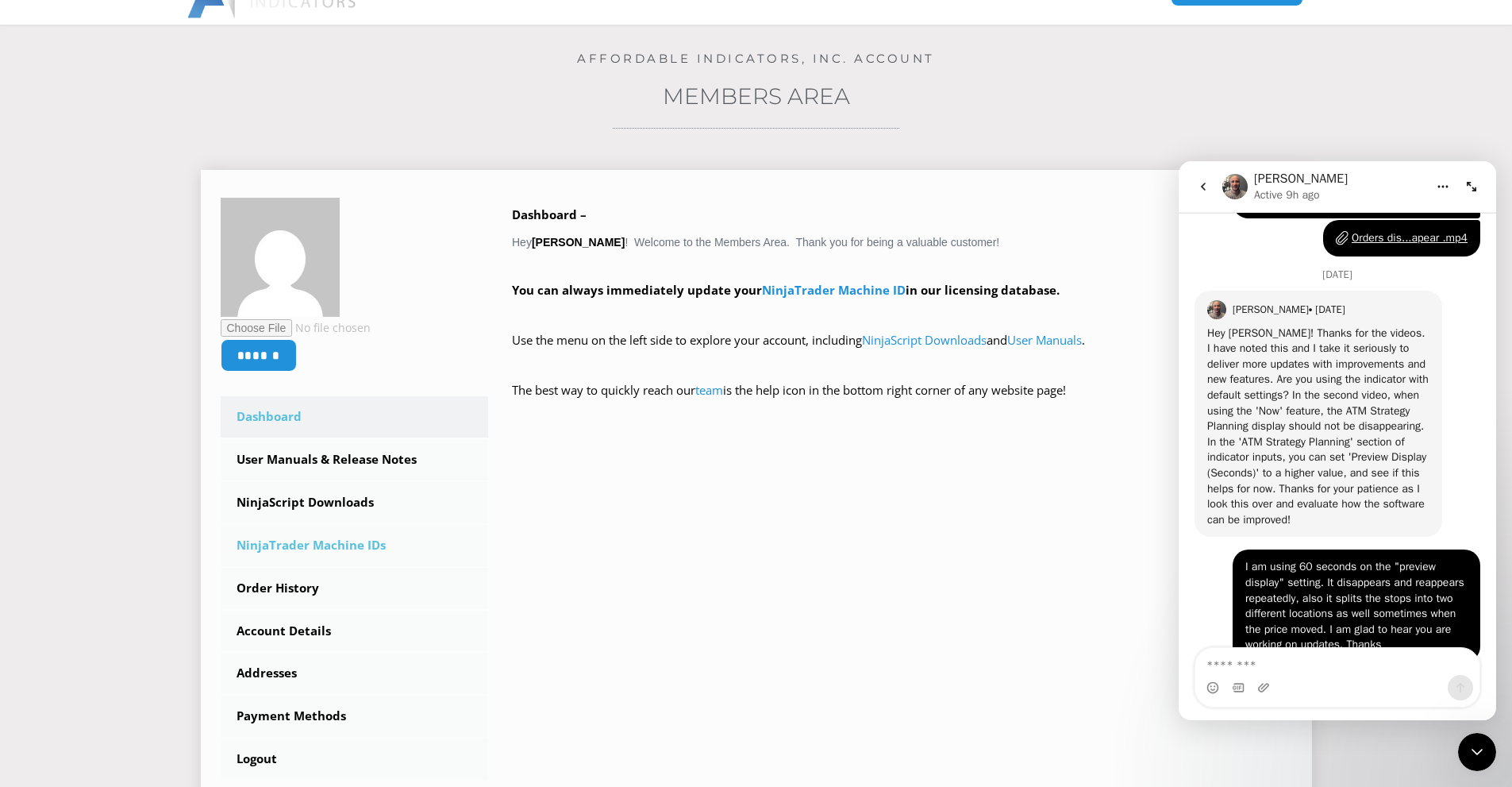scroll, scrollTop: 159, scrollLeft: 0, axis: vertical 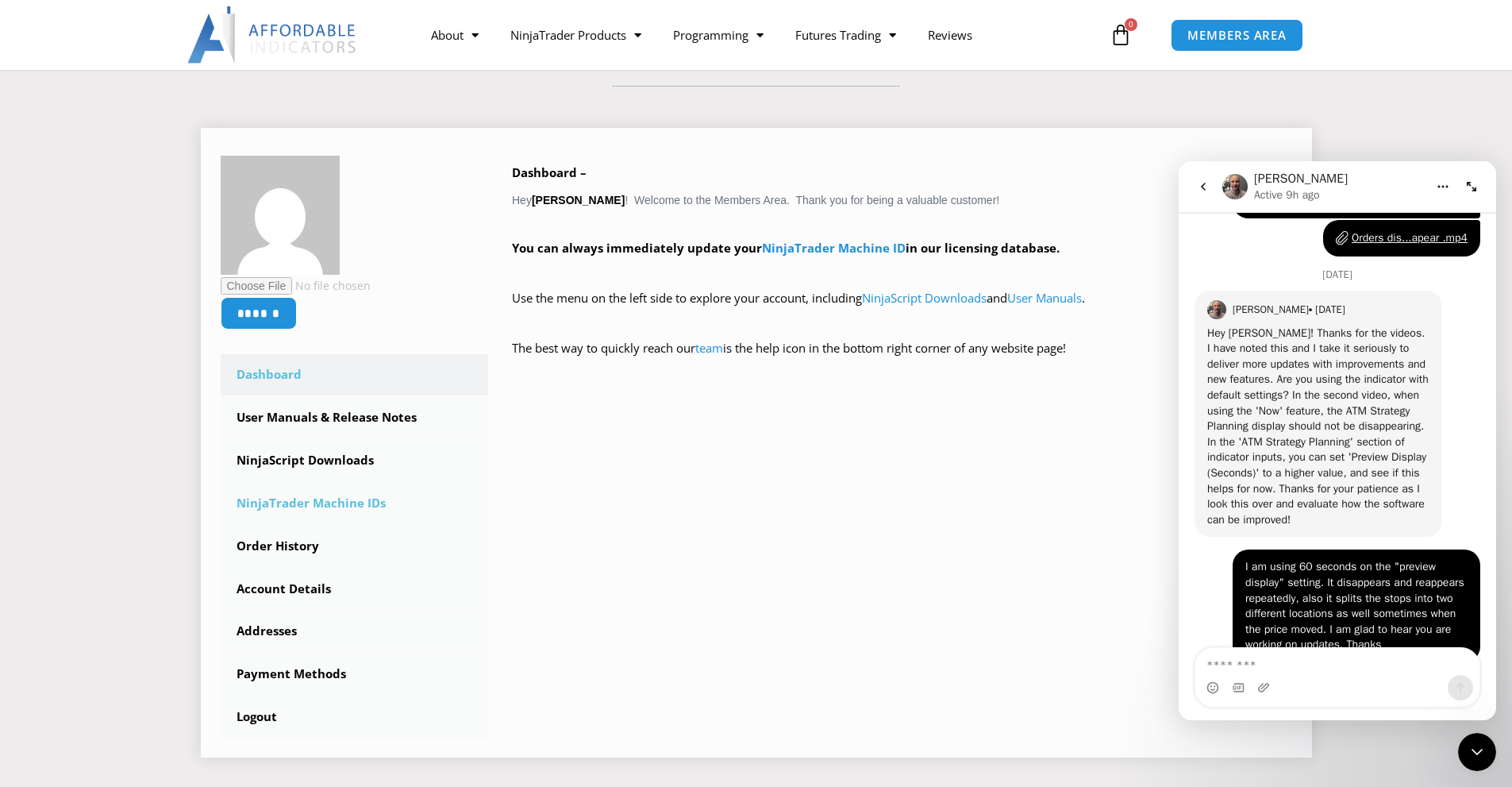 click on "NinjaTrader Machine IDs" at bounding box center [355, 503] 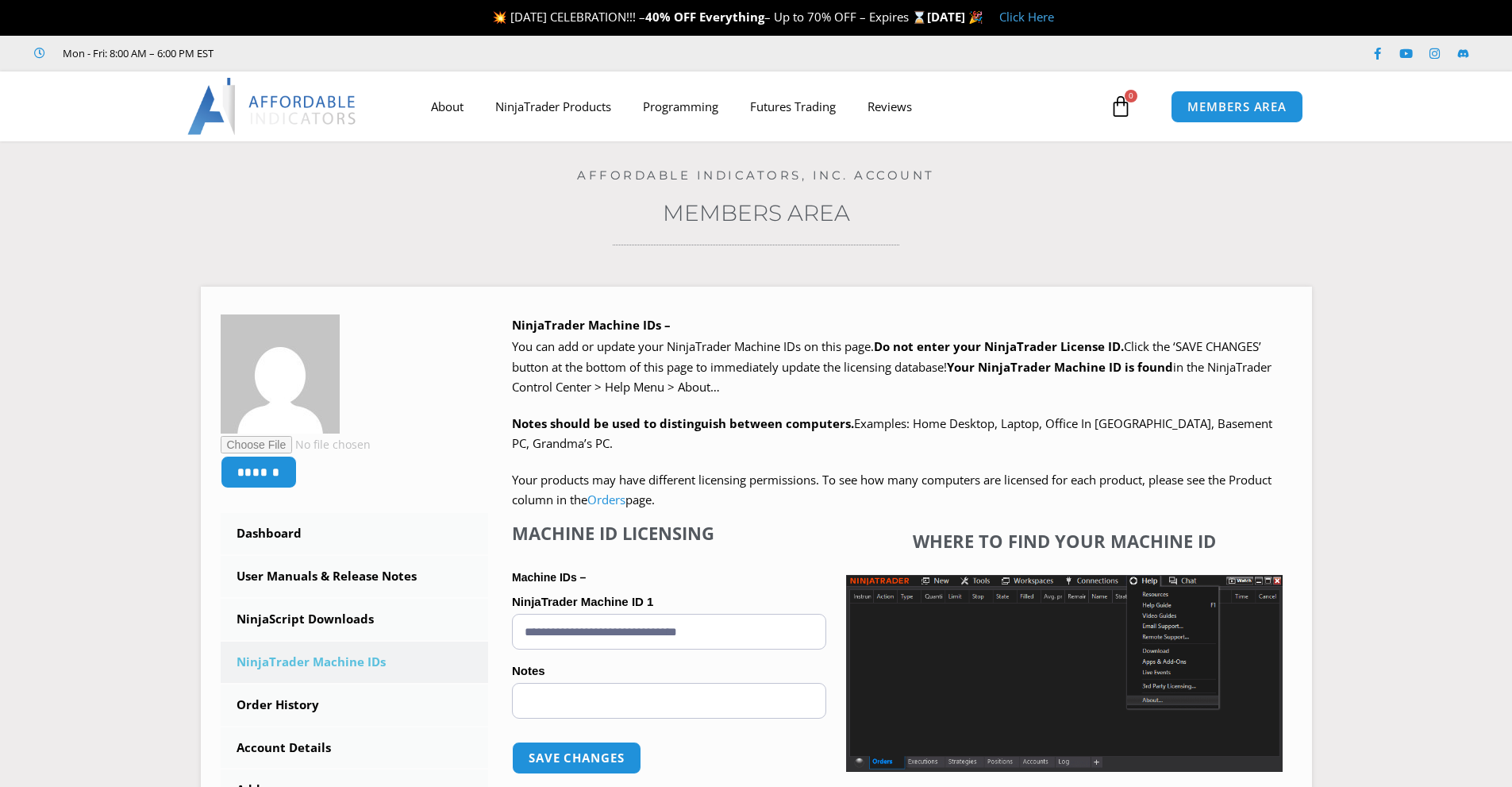 scroll, scrollTop: 0, scrollLeft: 0, axis: both 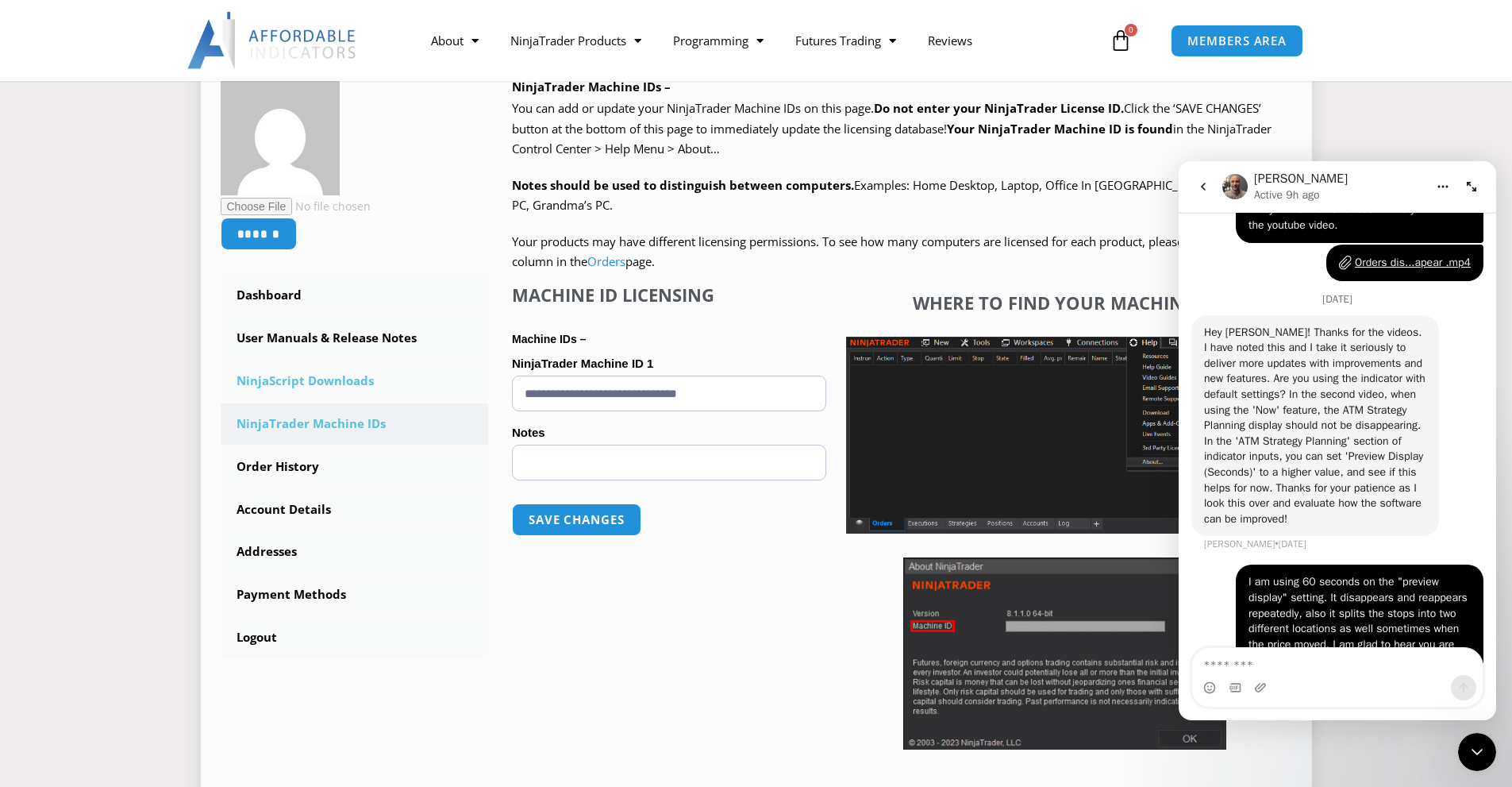 click on "NinjaScript Downloads" at bounding box center [355, 381] 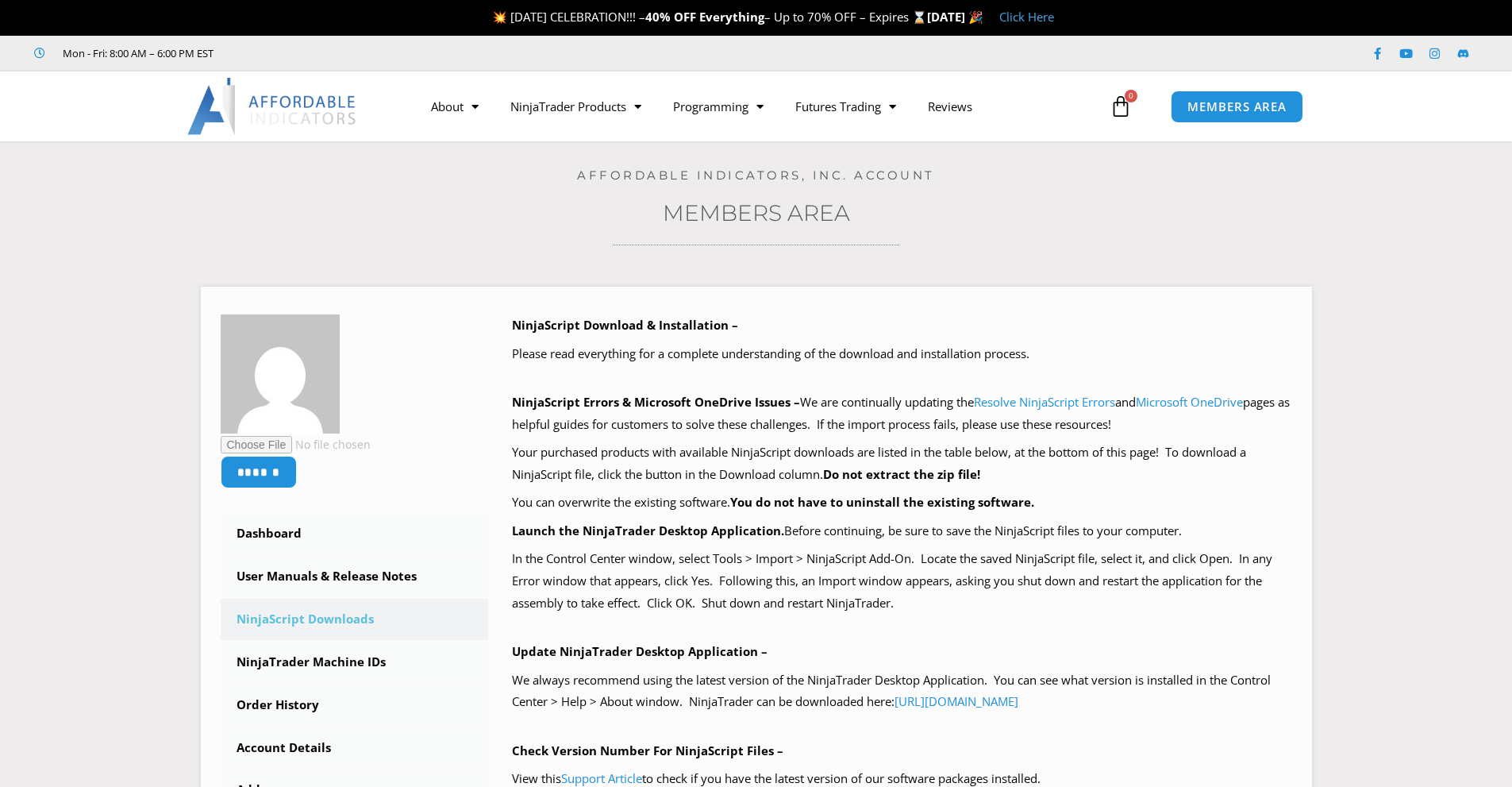 scroll, scrollTop: 0, scrollLeft: 0, axis: both 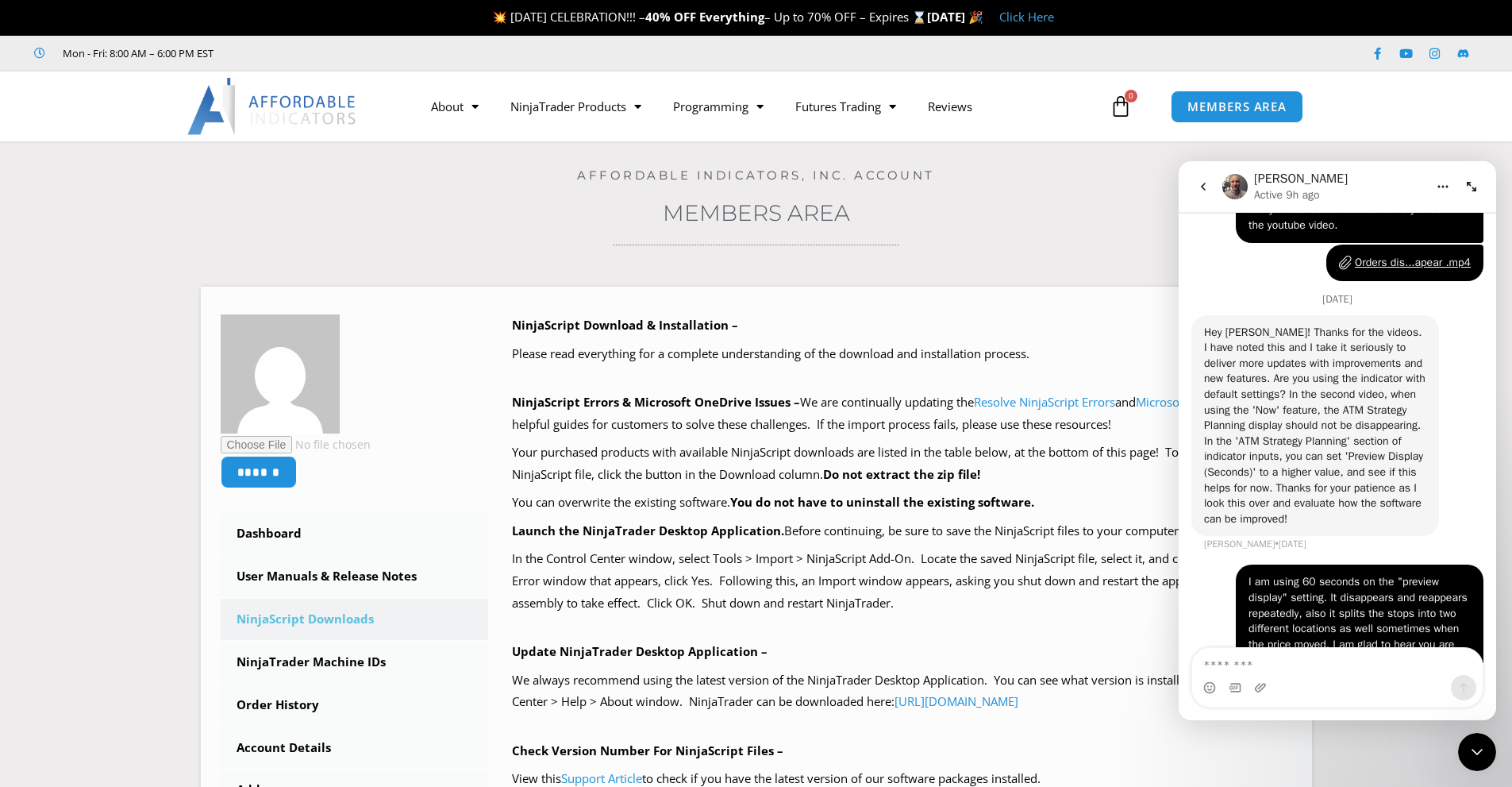 click on "******
Dashboard
Subscriptions
User Manuals & Release Notes
NinjaScript Downloads
NinjaTrader Machine IDs
Order History
Account Details
Addresses
Payment Methods
Logout
NinjaScript Download & Installation –
Please read everything for a complete understanding of the download and installation process.
NinjaScript Errors & Microsoft OneDrive Issues –  We are continually updating the  Resolve NinjaScript Errors  and  Microsoft OneDrive
Do not extract the zip file!
You can overwrite the existing software." at bounding box center [756, 671] 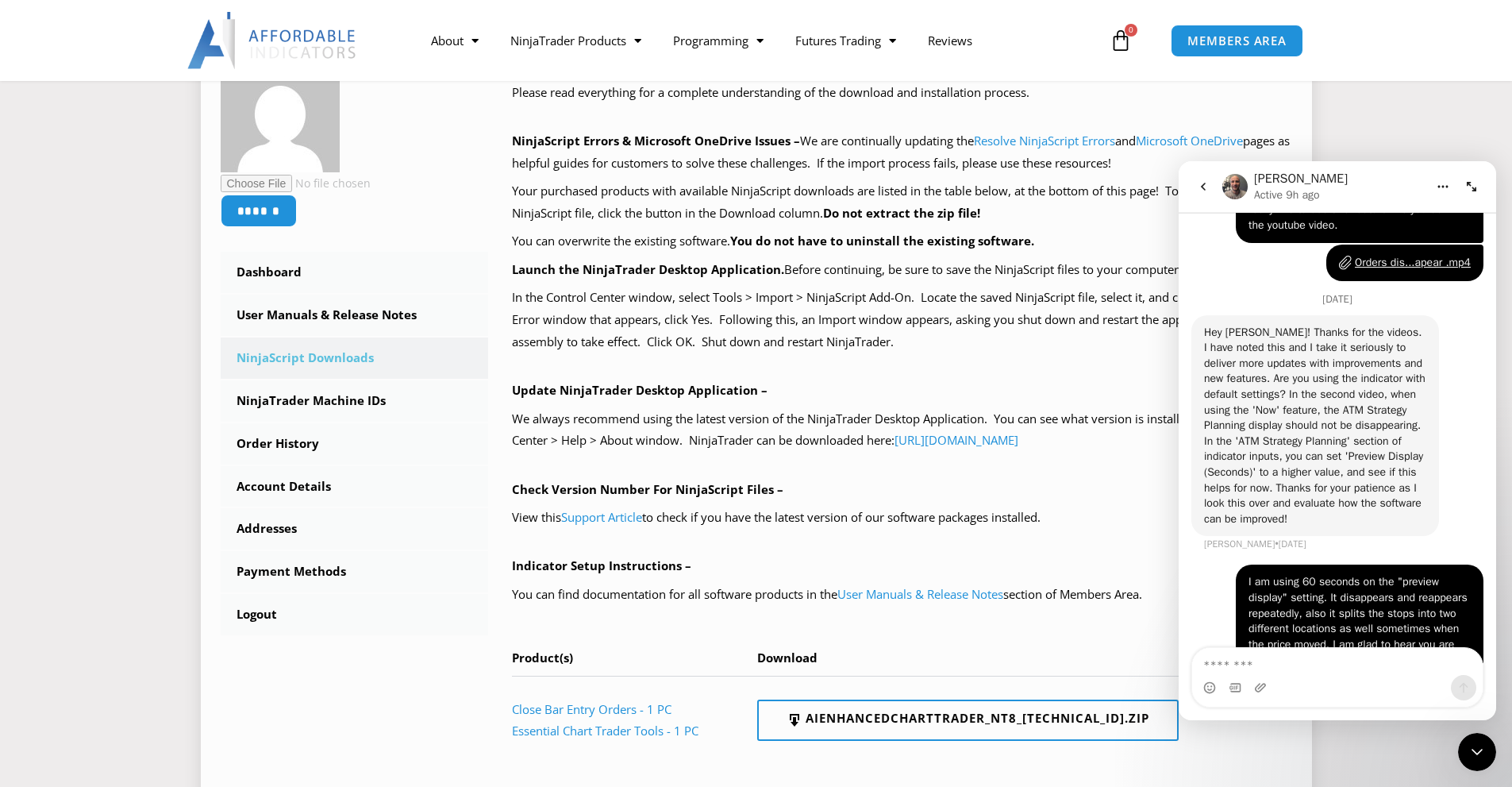 scroll, scrollTop: 79, scrollLeft: 0, axis: vertical 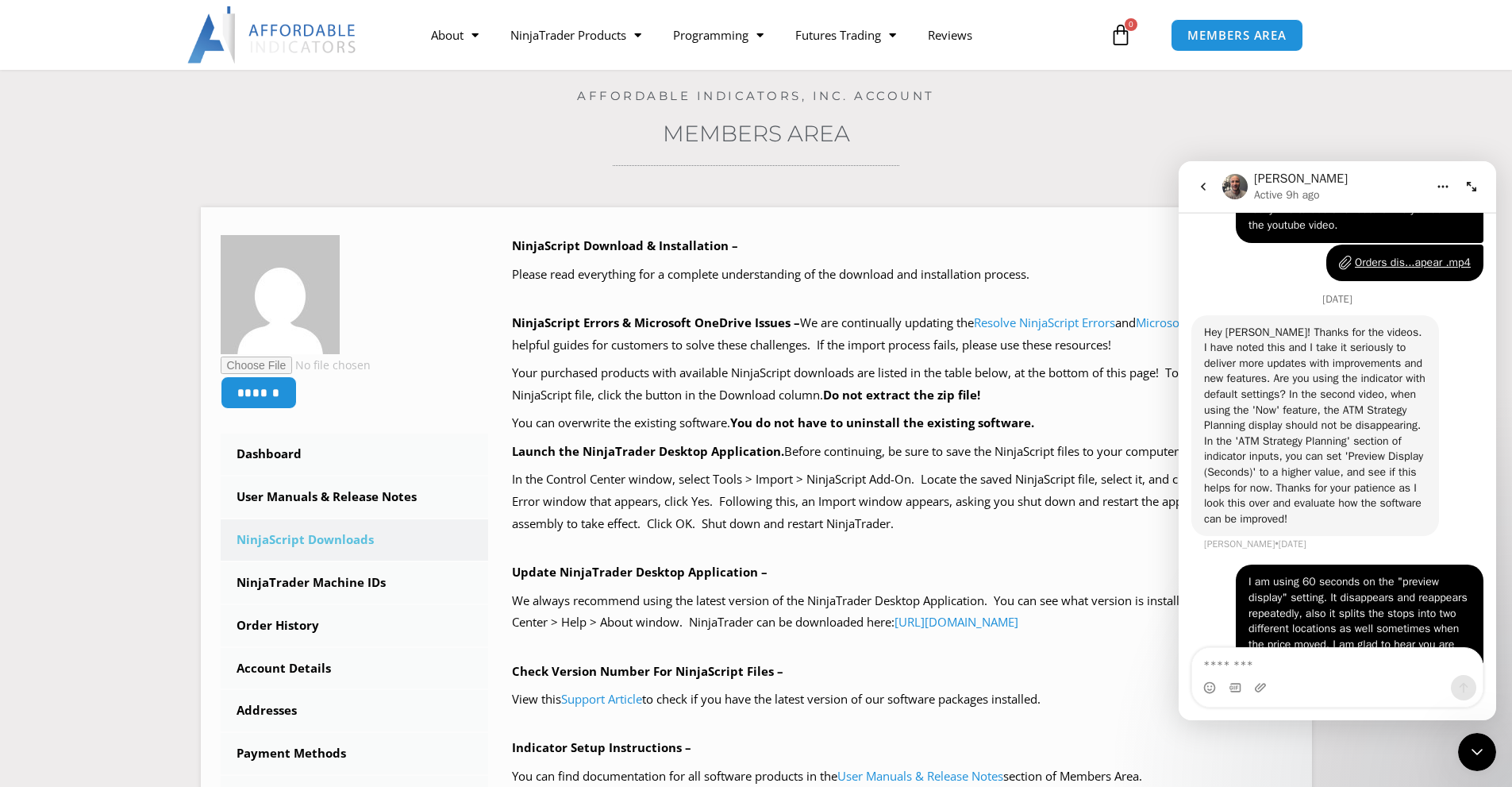 click 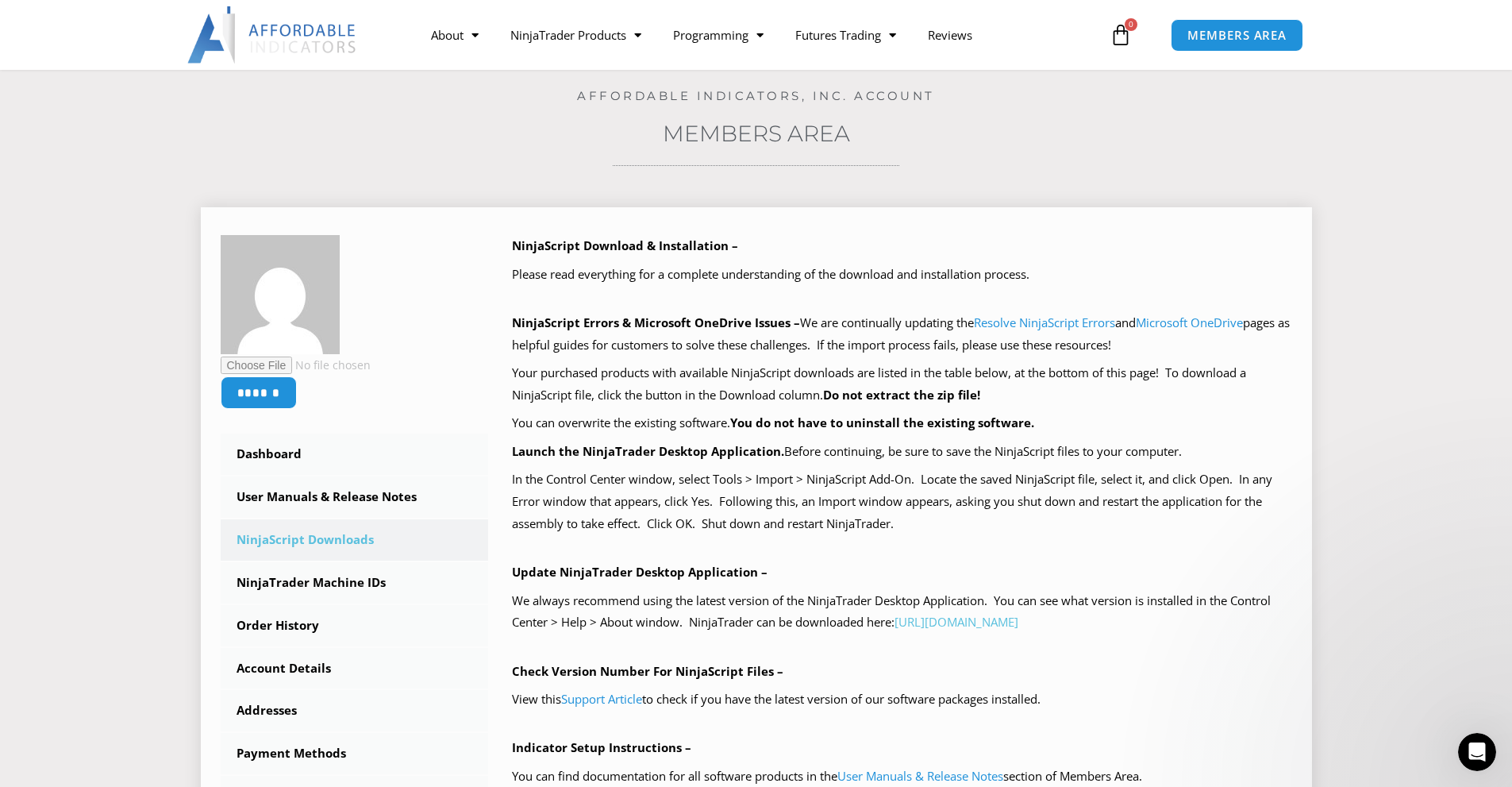 scroll, scrollTop: 0, scrollLeft: 0, axis: both 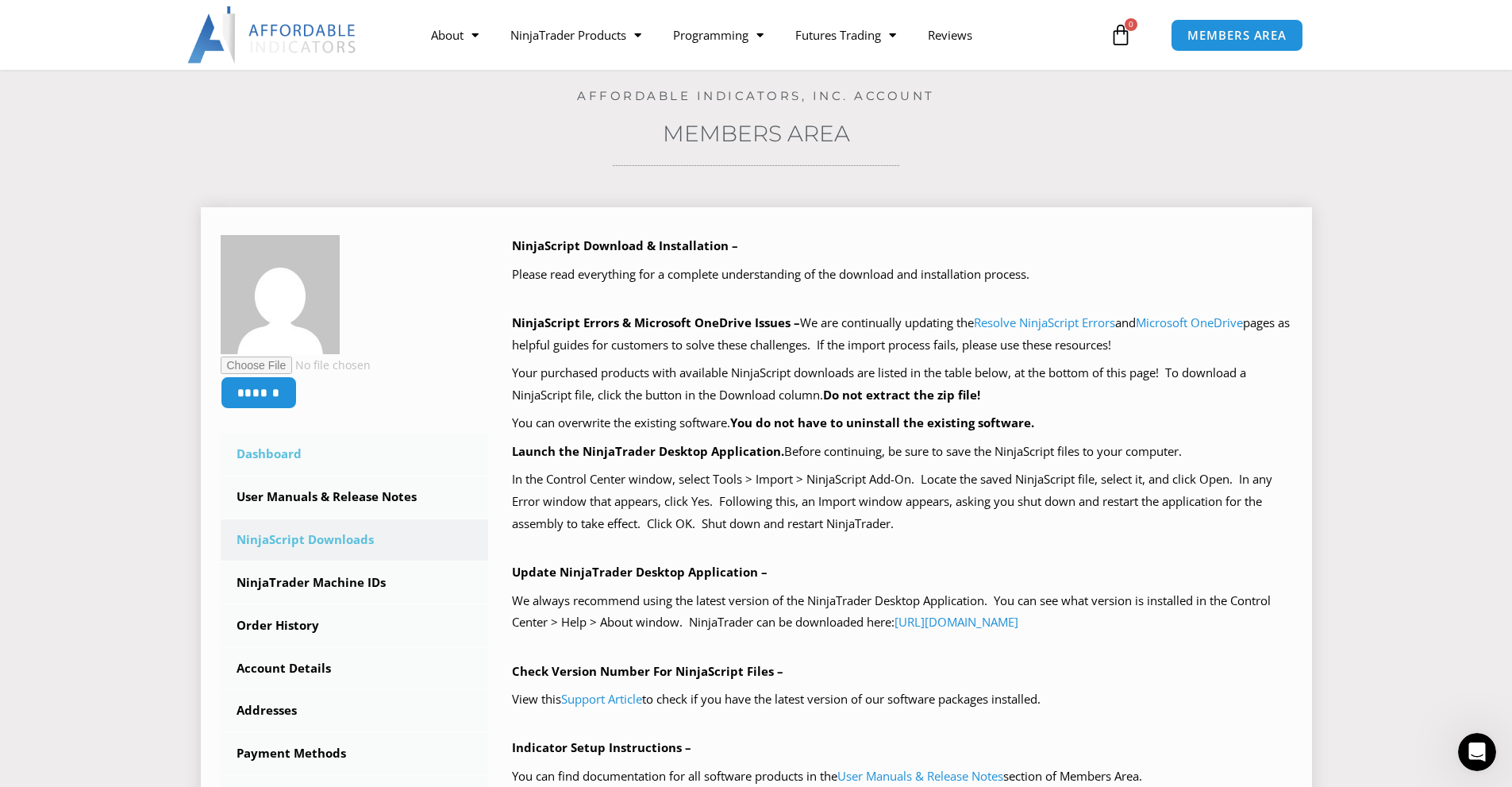 click on "Dashboard" at bounding box center (355, 454) 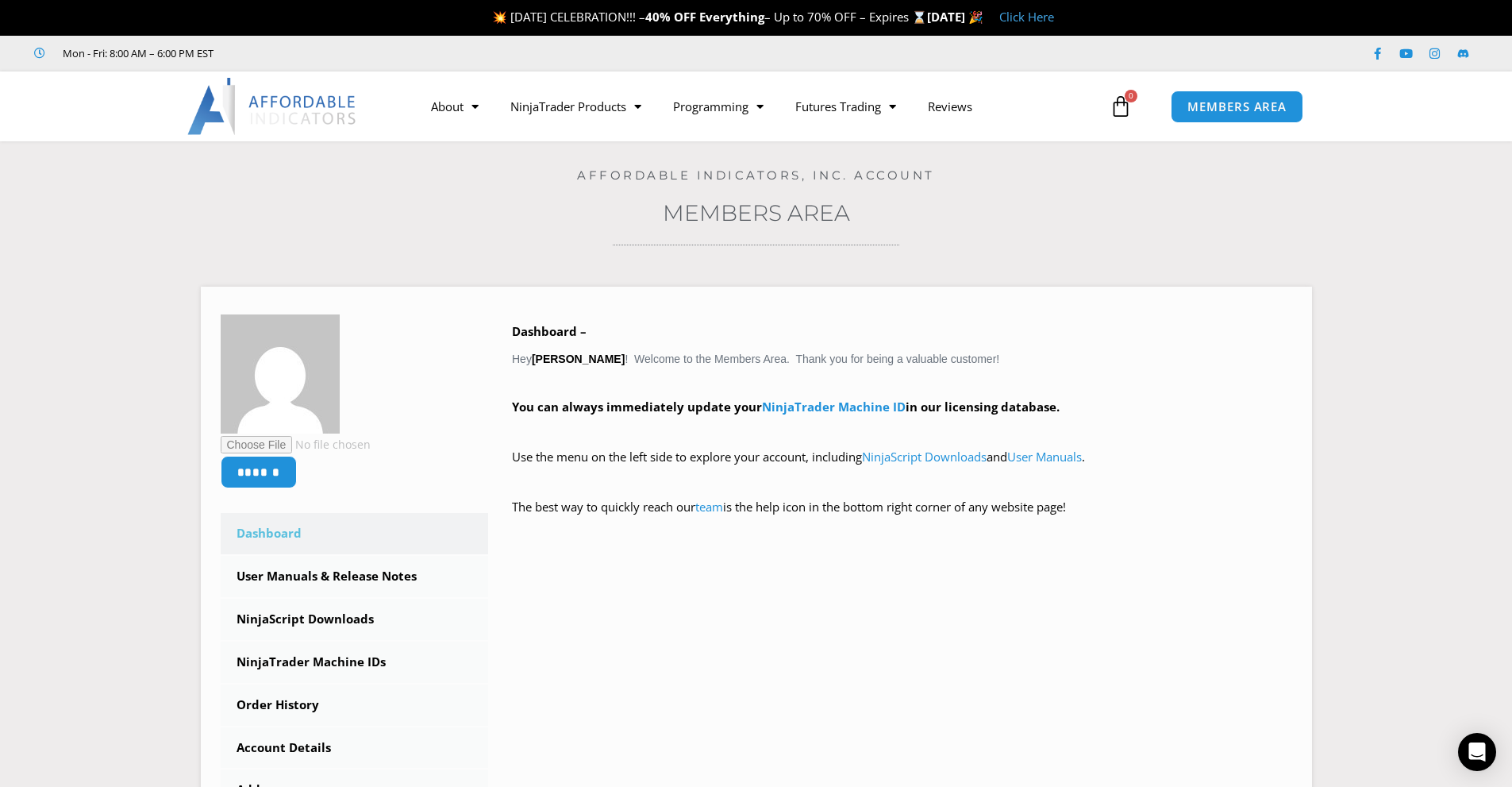 scroll, scrollTop: 0, scrollLeft: 0, axis: both 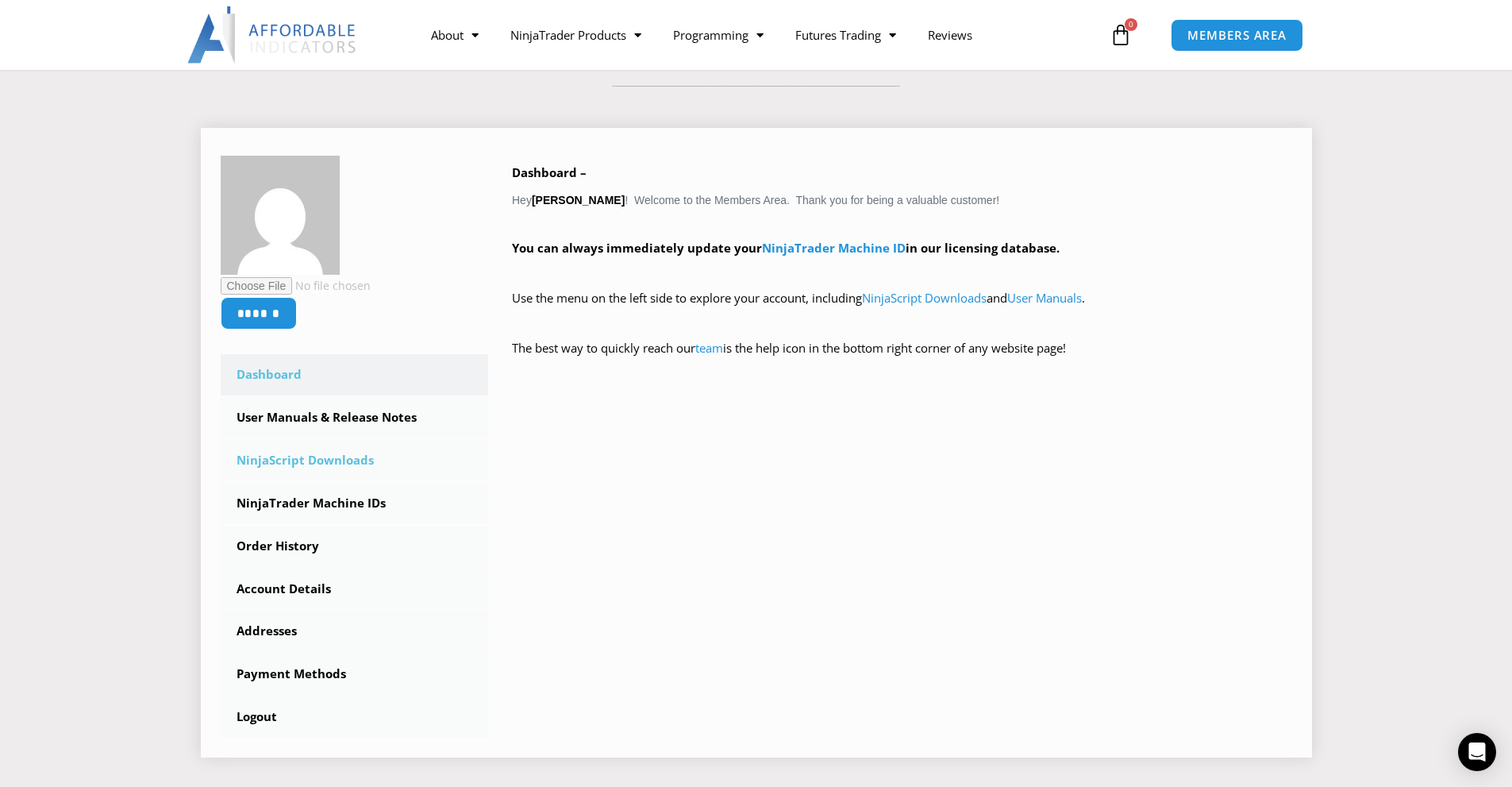 click on "NinjaScript Downloads" at bounding box center [355, 461] 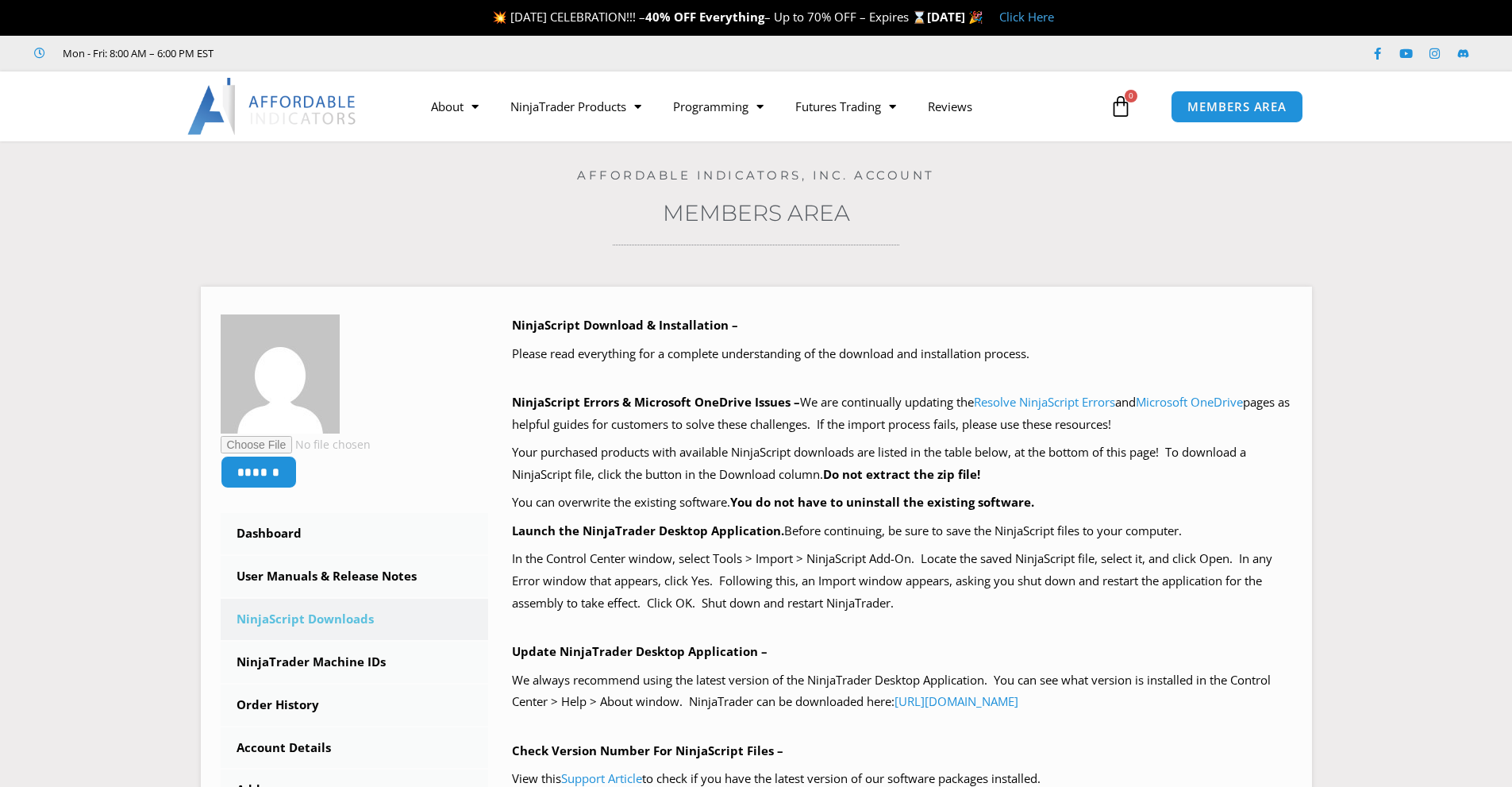 scroll, scrollTop: 0, scrollLeft: 0, axis: both 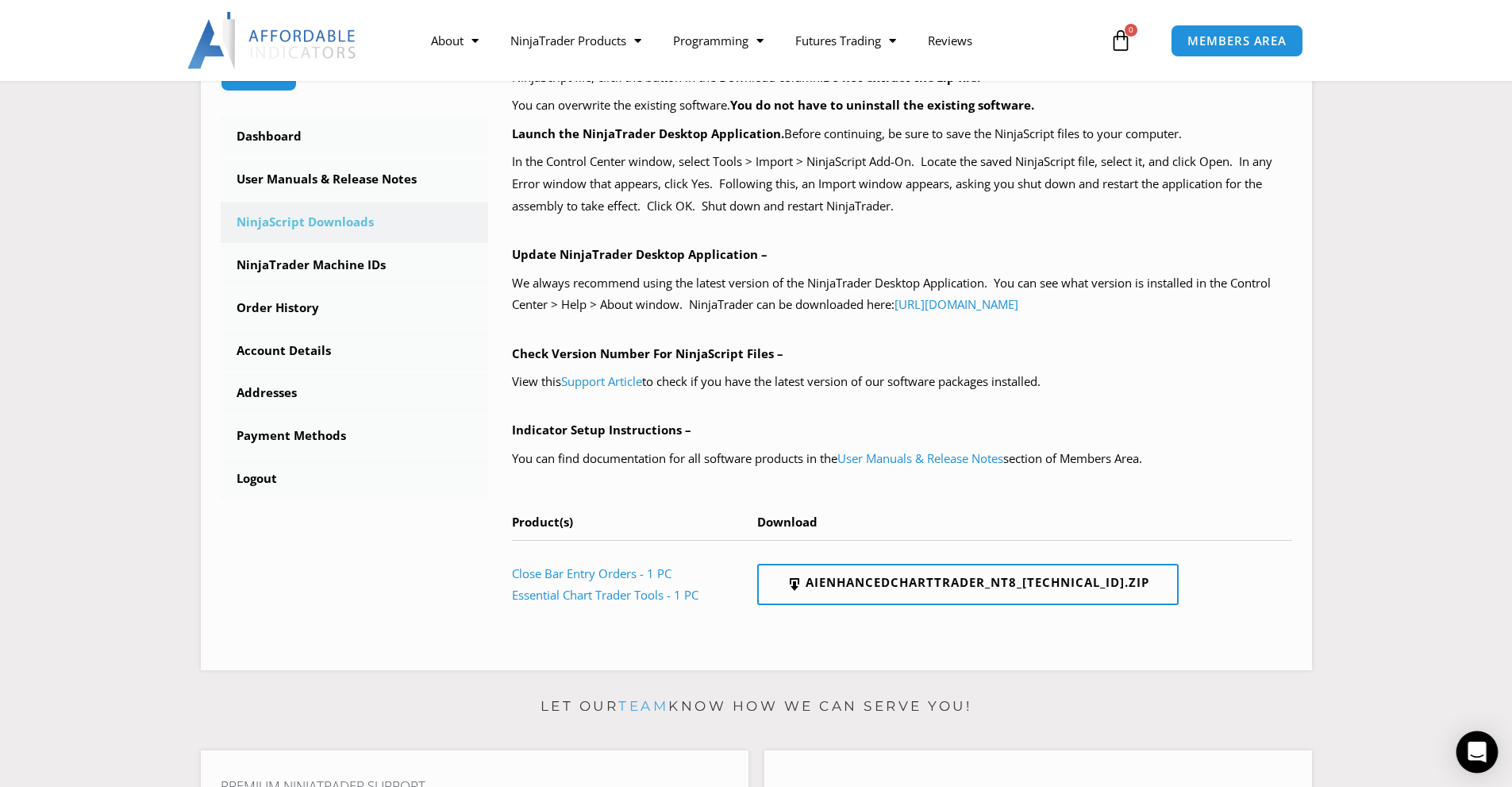 click 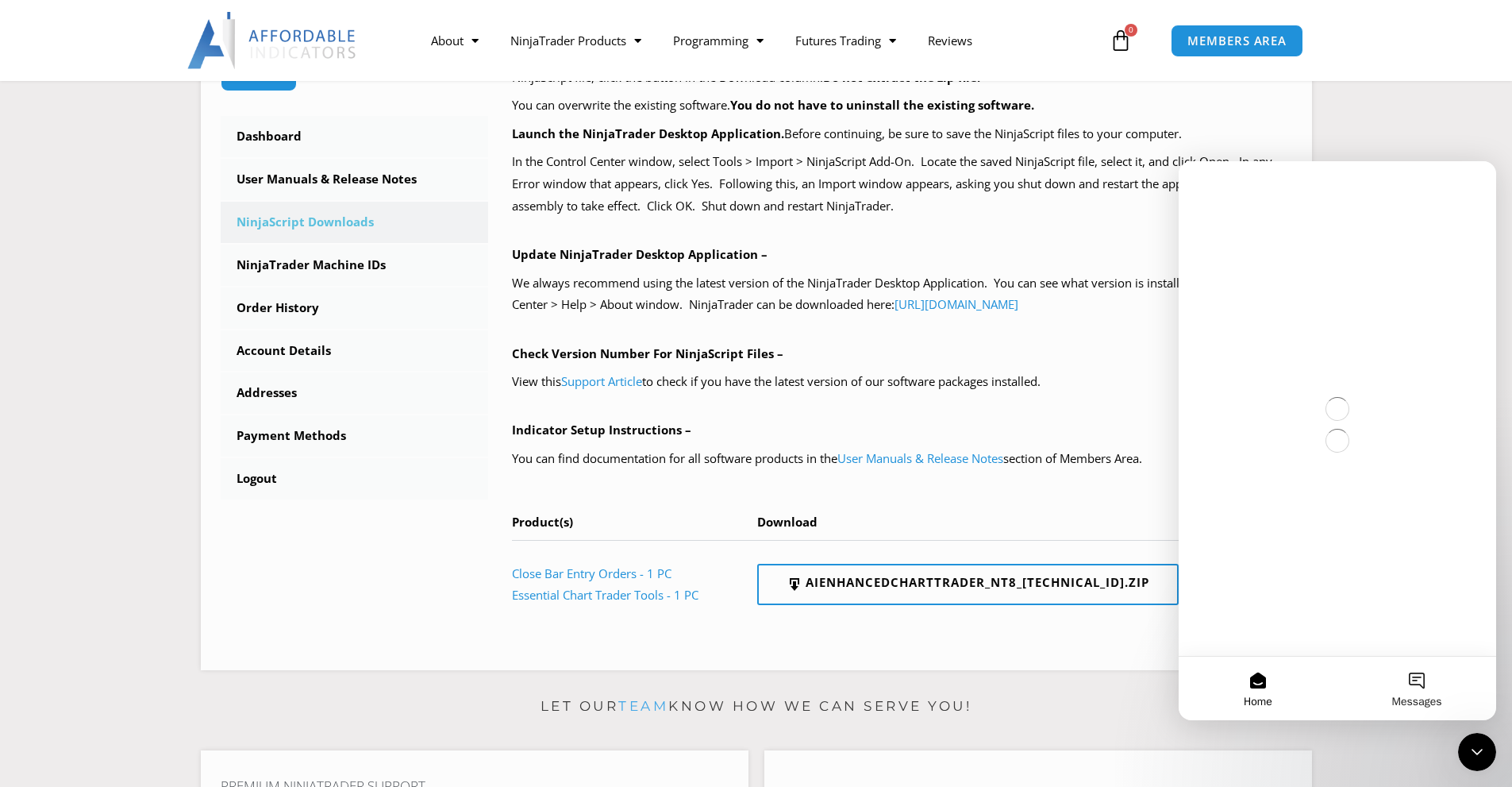 scroll, scrollTop: 0, scrollLeft: 0, axis: both 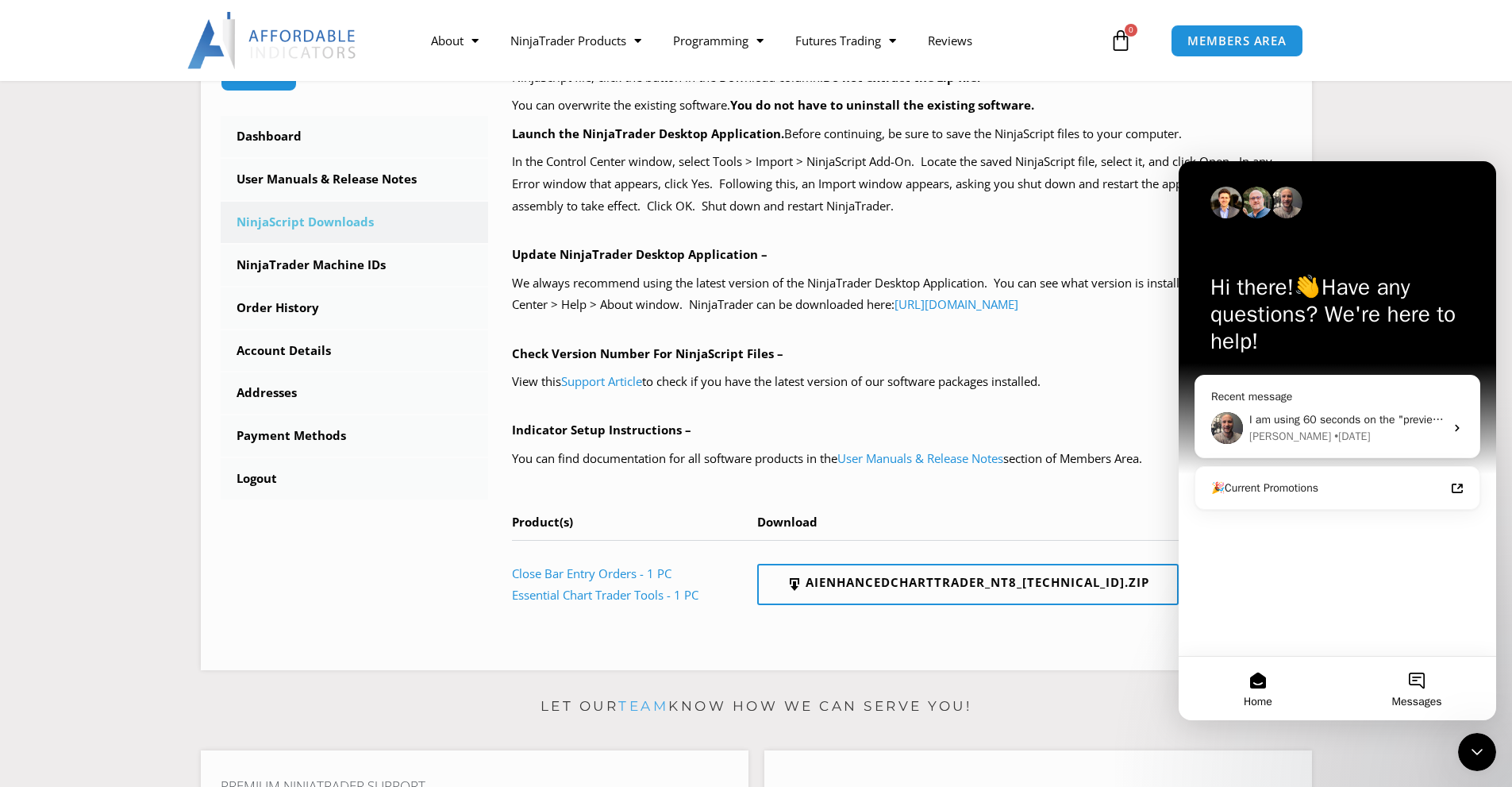 click on "Messages" at bounding box center (1417, 689) 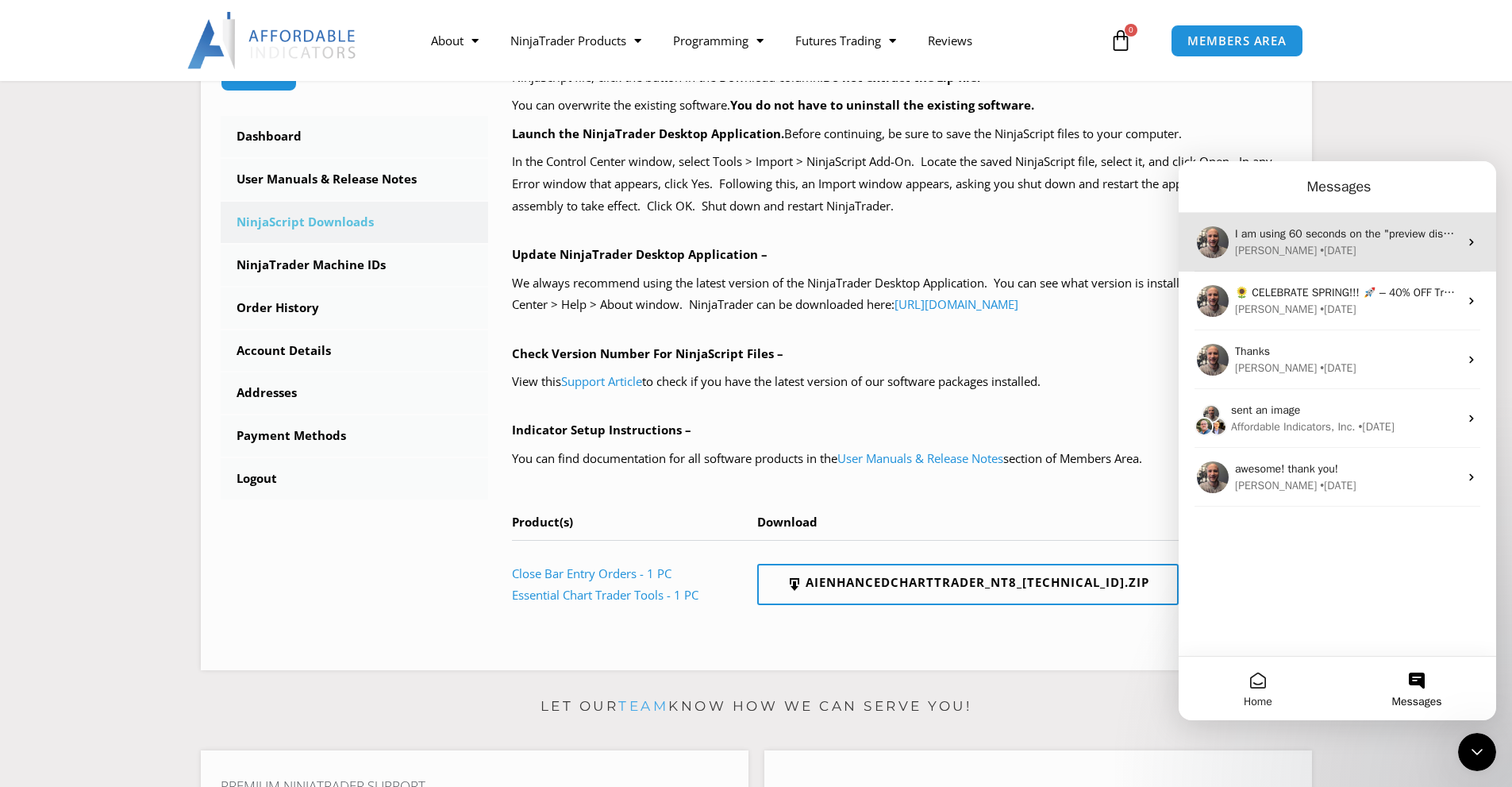 click on "I am using 60 seconds on the "preview display" setting. It disappears and reappears repeatedly, also it splits the stops into two different locations as well sometimes when the price moved. I am glad to hear you are working on updates. Thanks" at bounding box center (1828, 233) 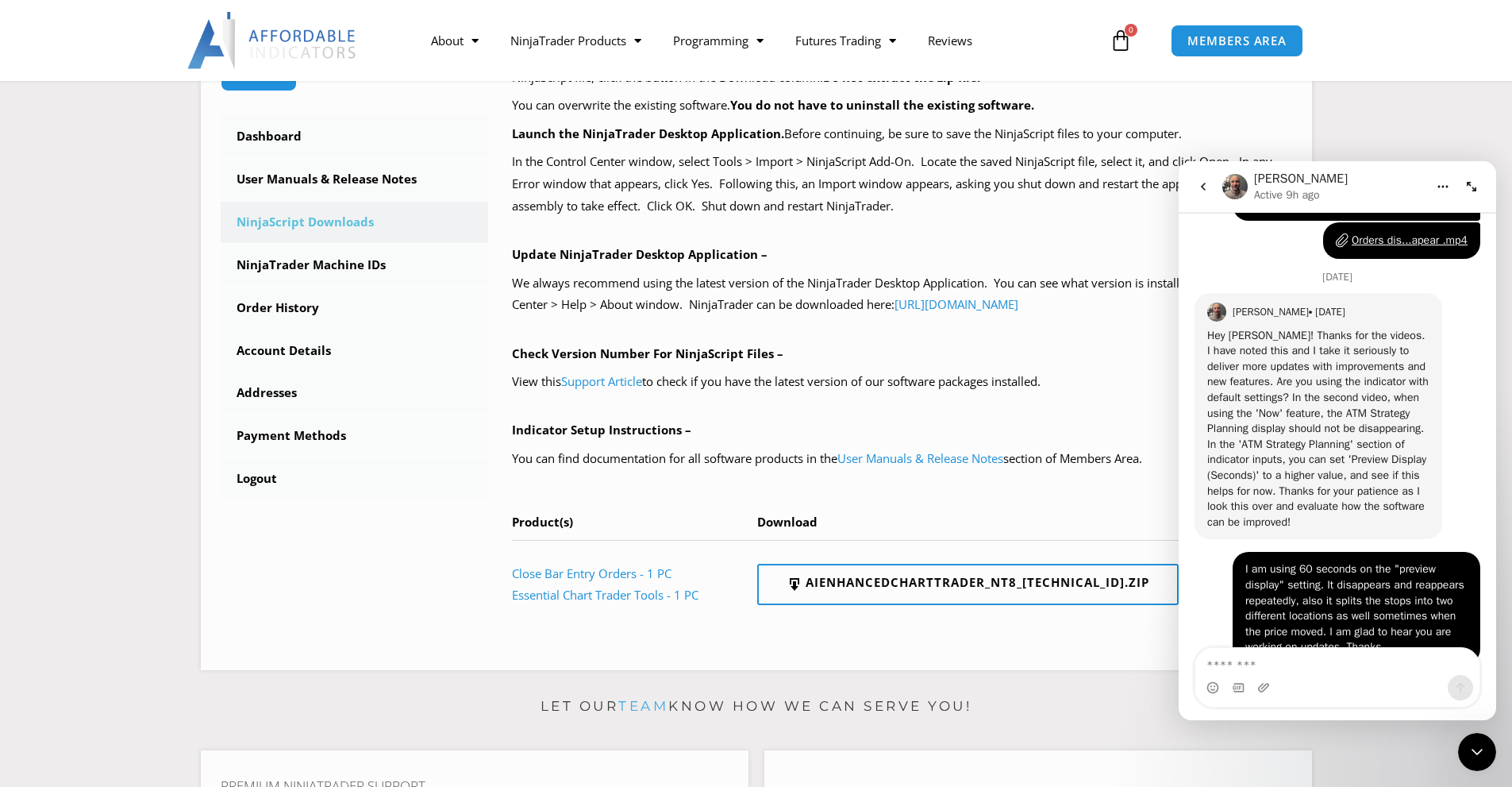 scroll, scrollTop: 5349, scrollLeft: 0, axis: vertical 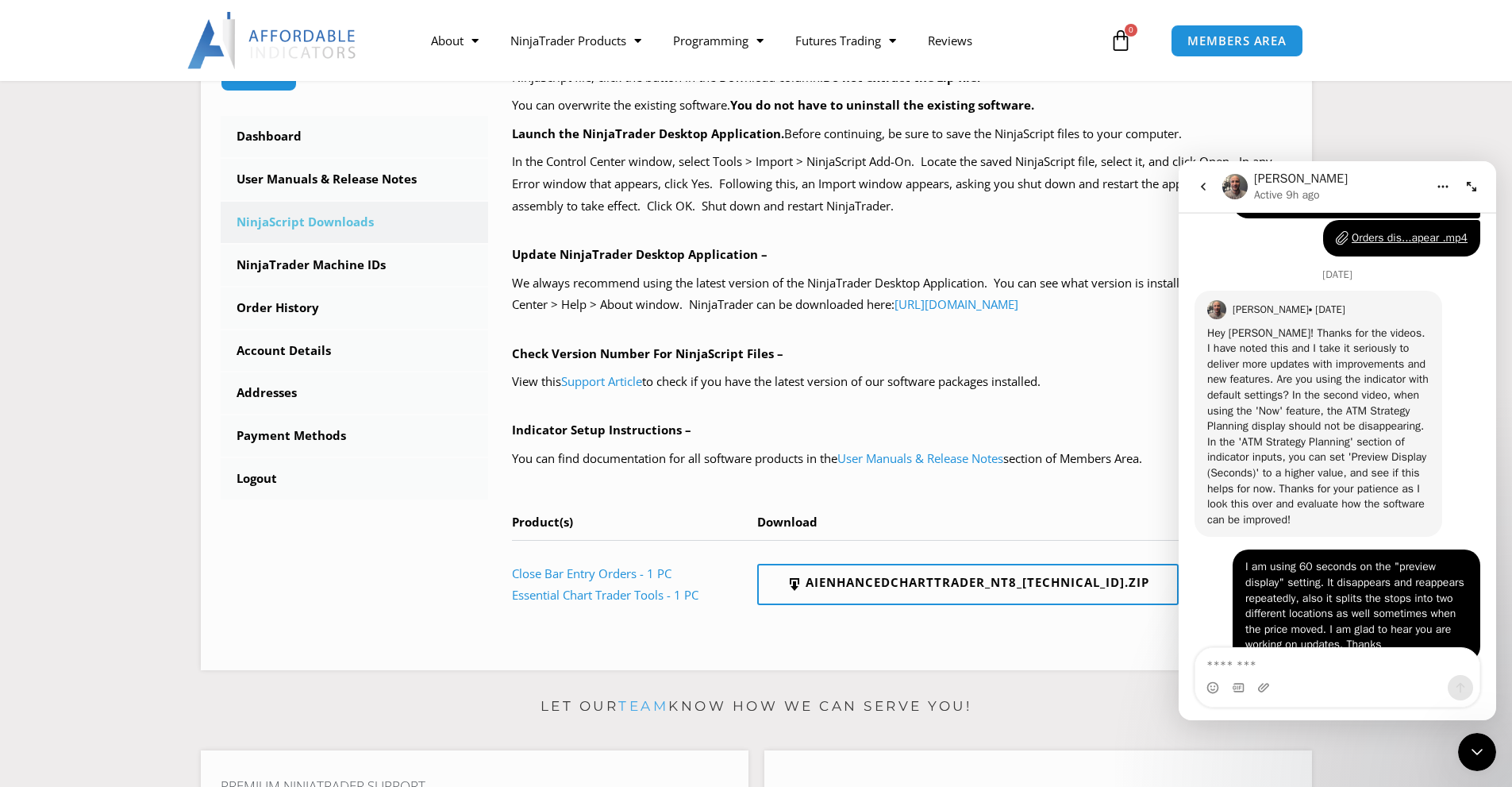 click at bounding box center (1337, 662) 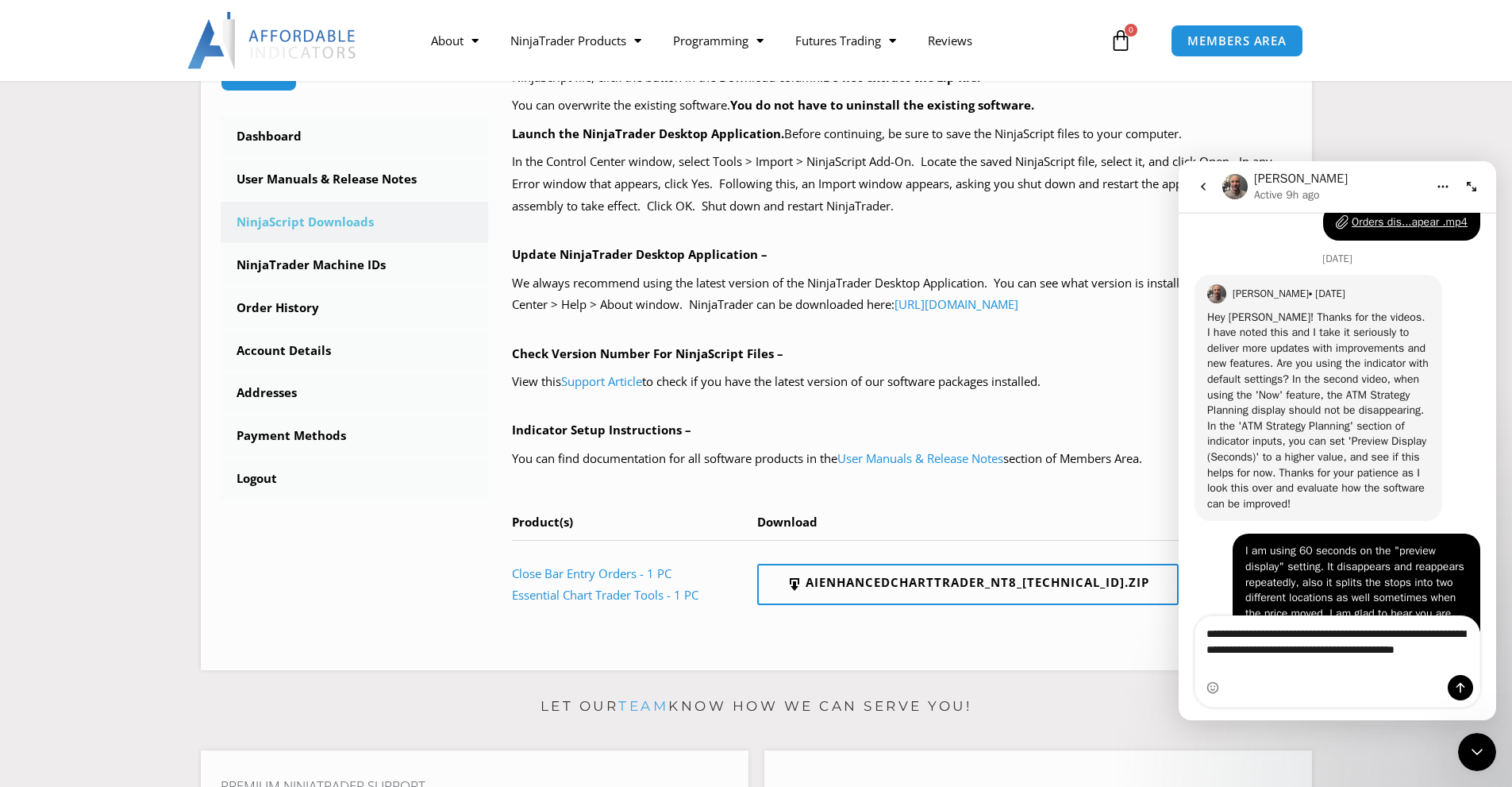 scroll, scrollTop: 5380, scrollLeft: 0, axis: vertical 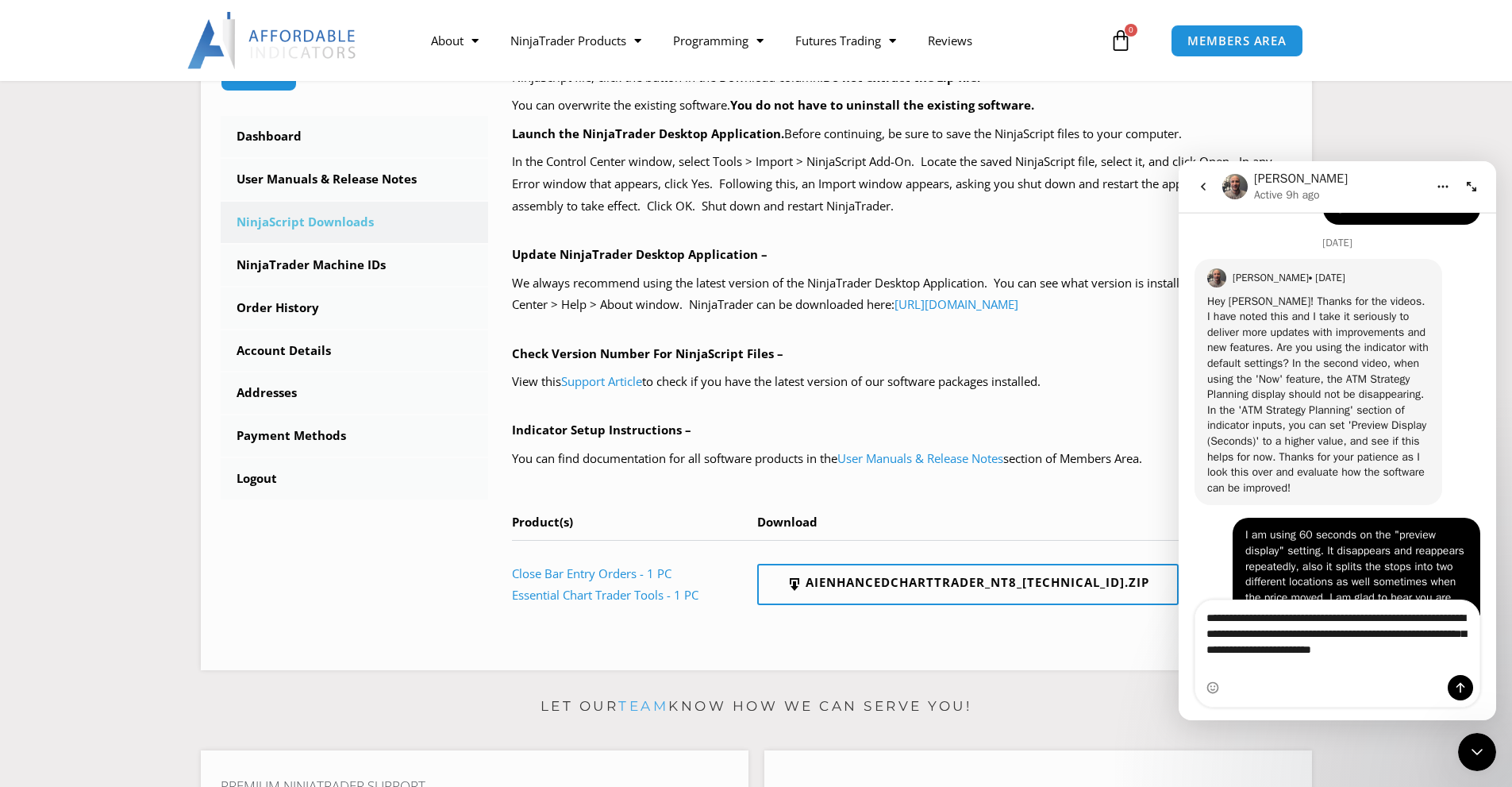 drag, startPoint x: 1292, startPoint y: 673, endPoint x: 1325, endPoint y: 689, distance: 36.674242 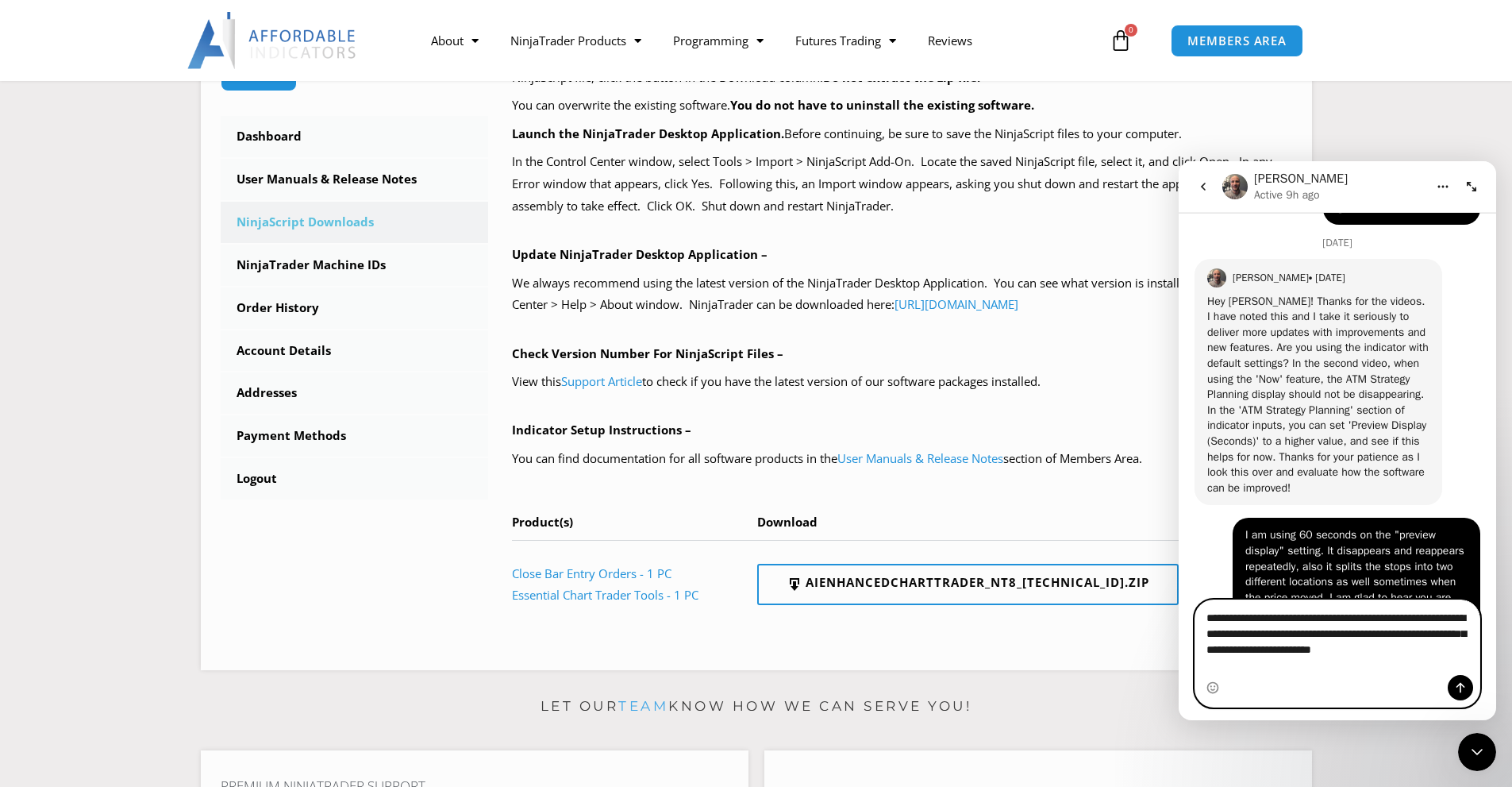 drag, startPoint x: 1325, startPoint y: 689, endPoint x: 1346, endPoint y: 666, distance: 31.144823 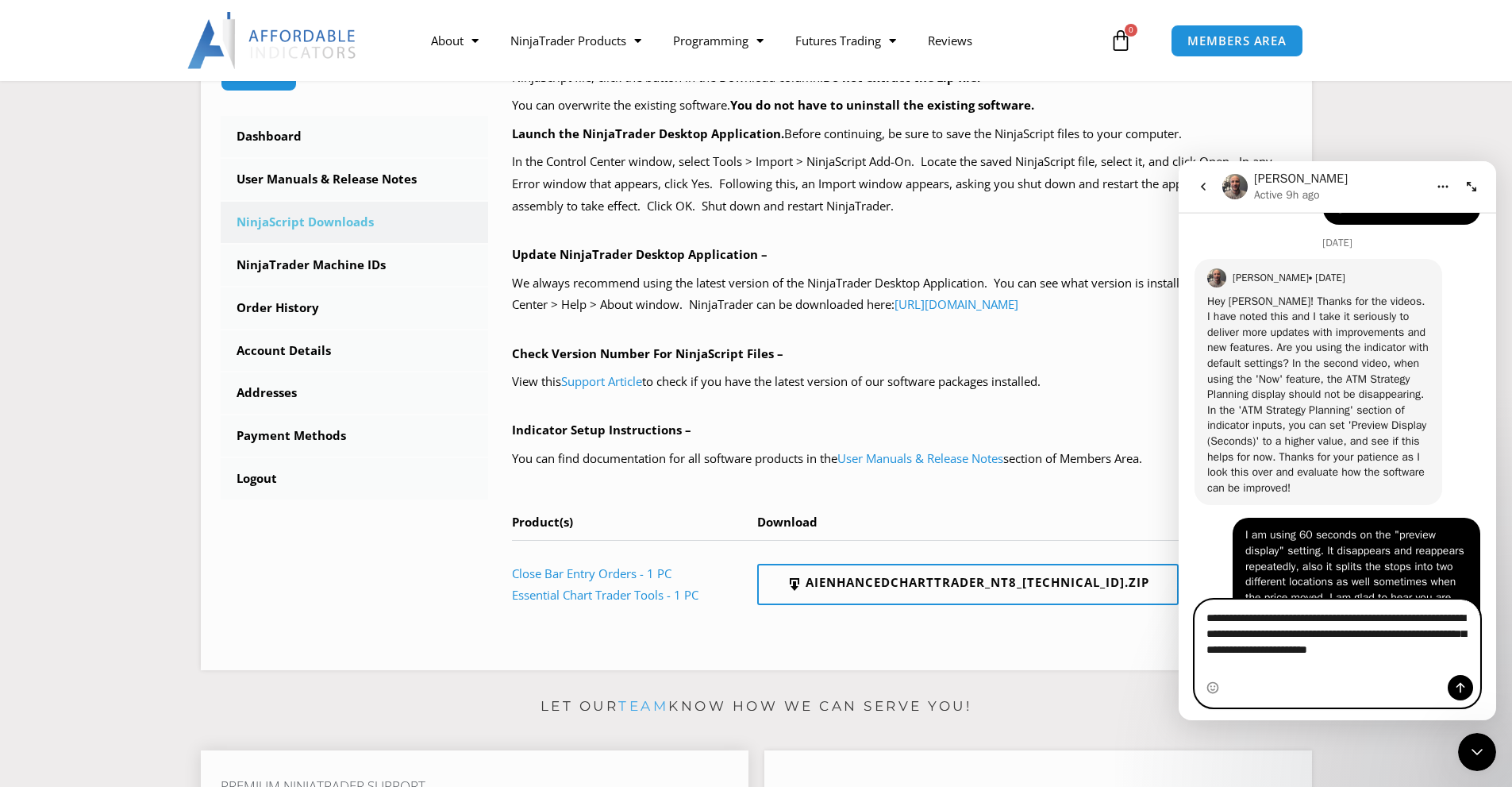 type on "**********" 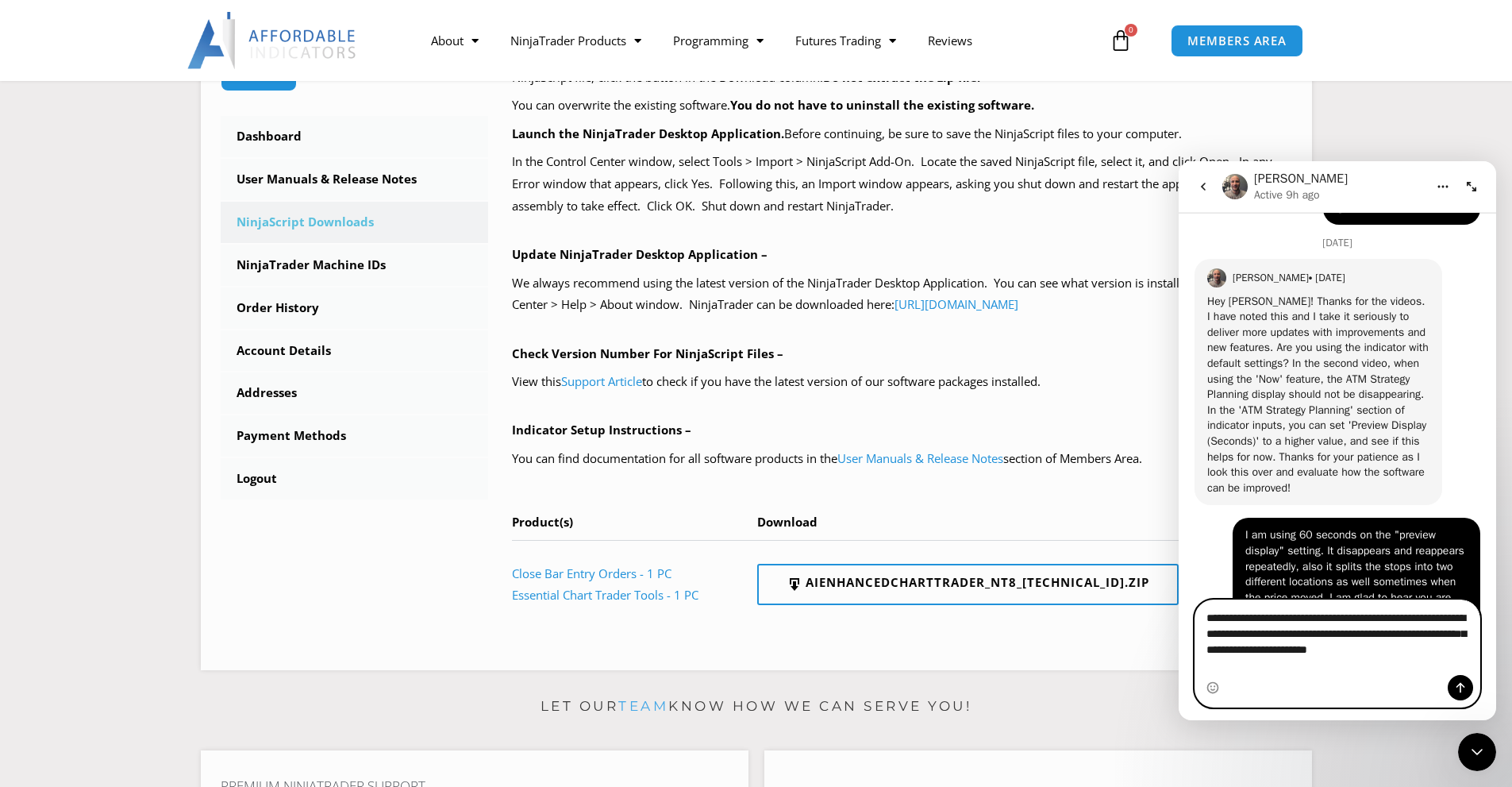 click on "**********" at bounding box center [1337, 630] 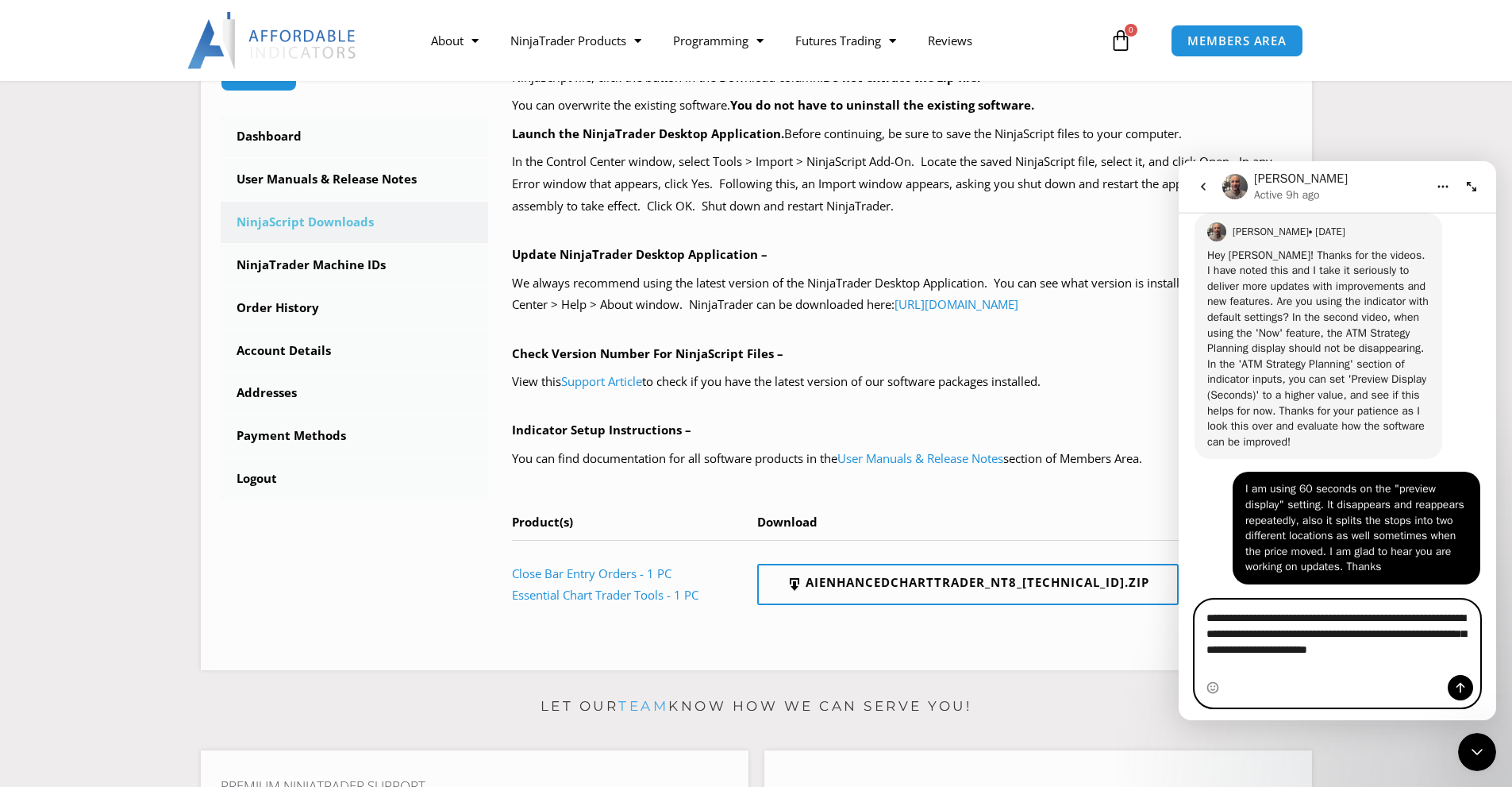 scroll, scrollTop: 5474, scrollLeft: 0, axis: vertical 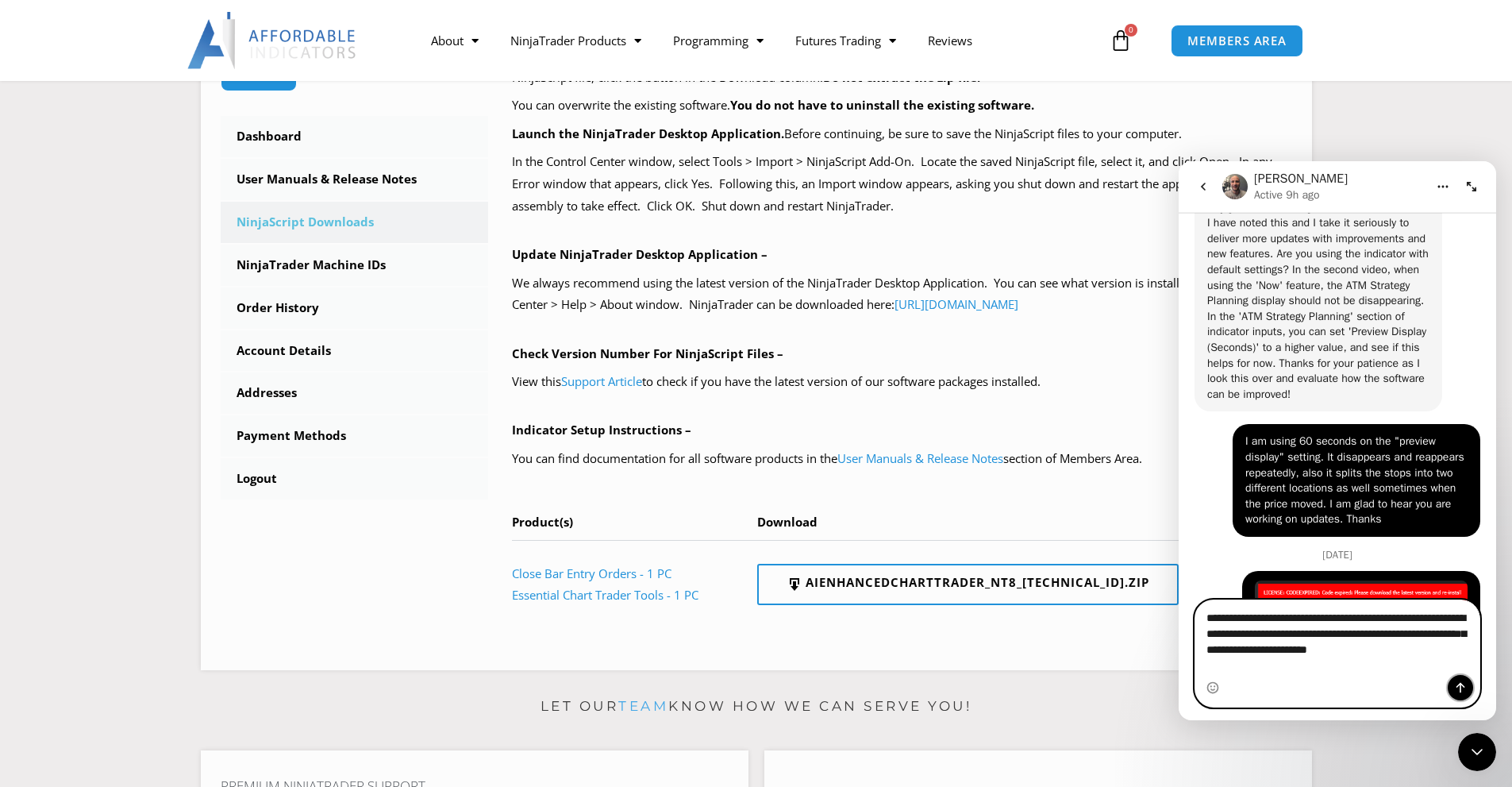 click 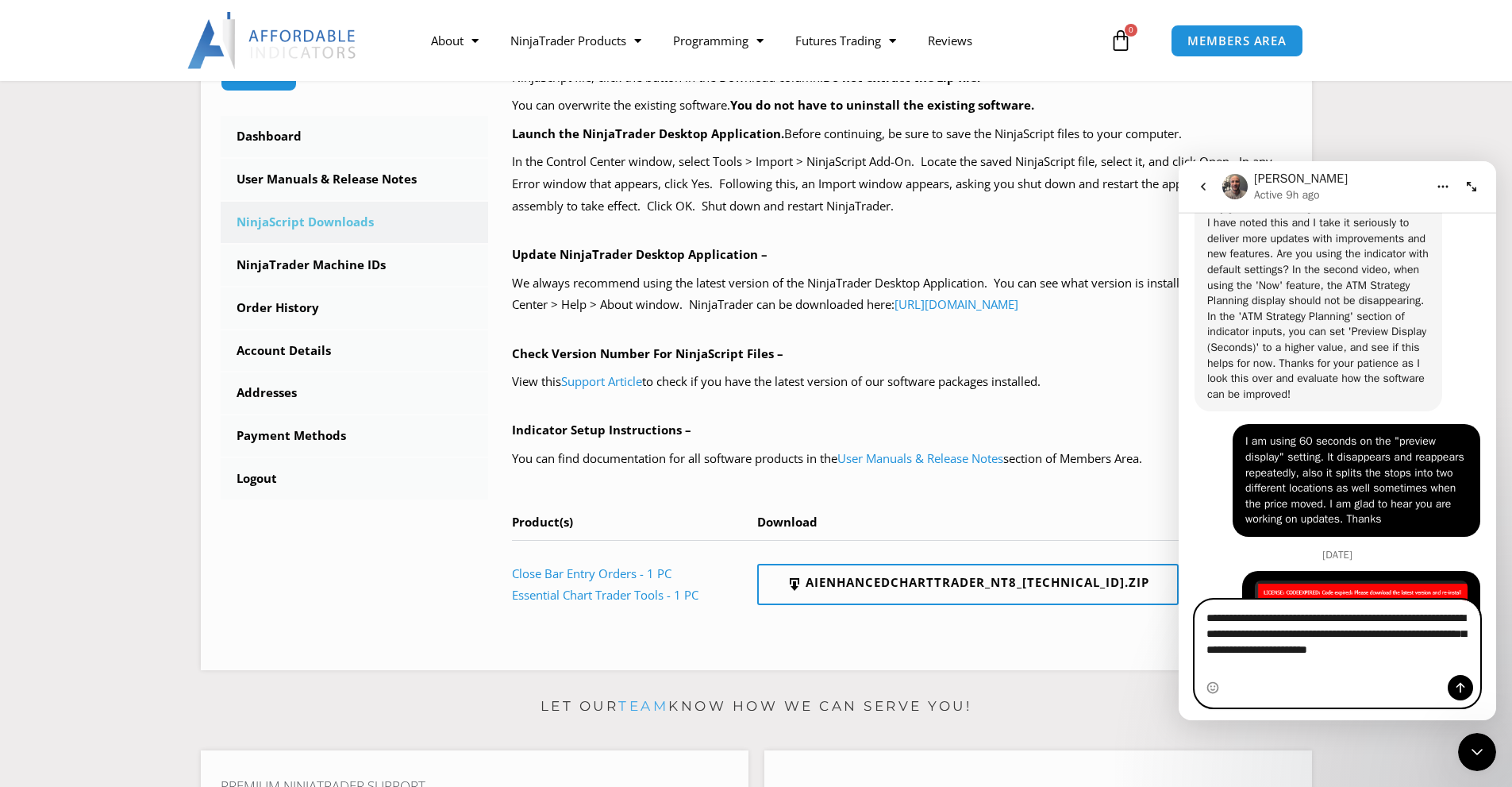 type 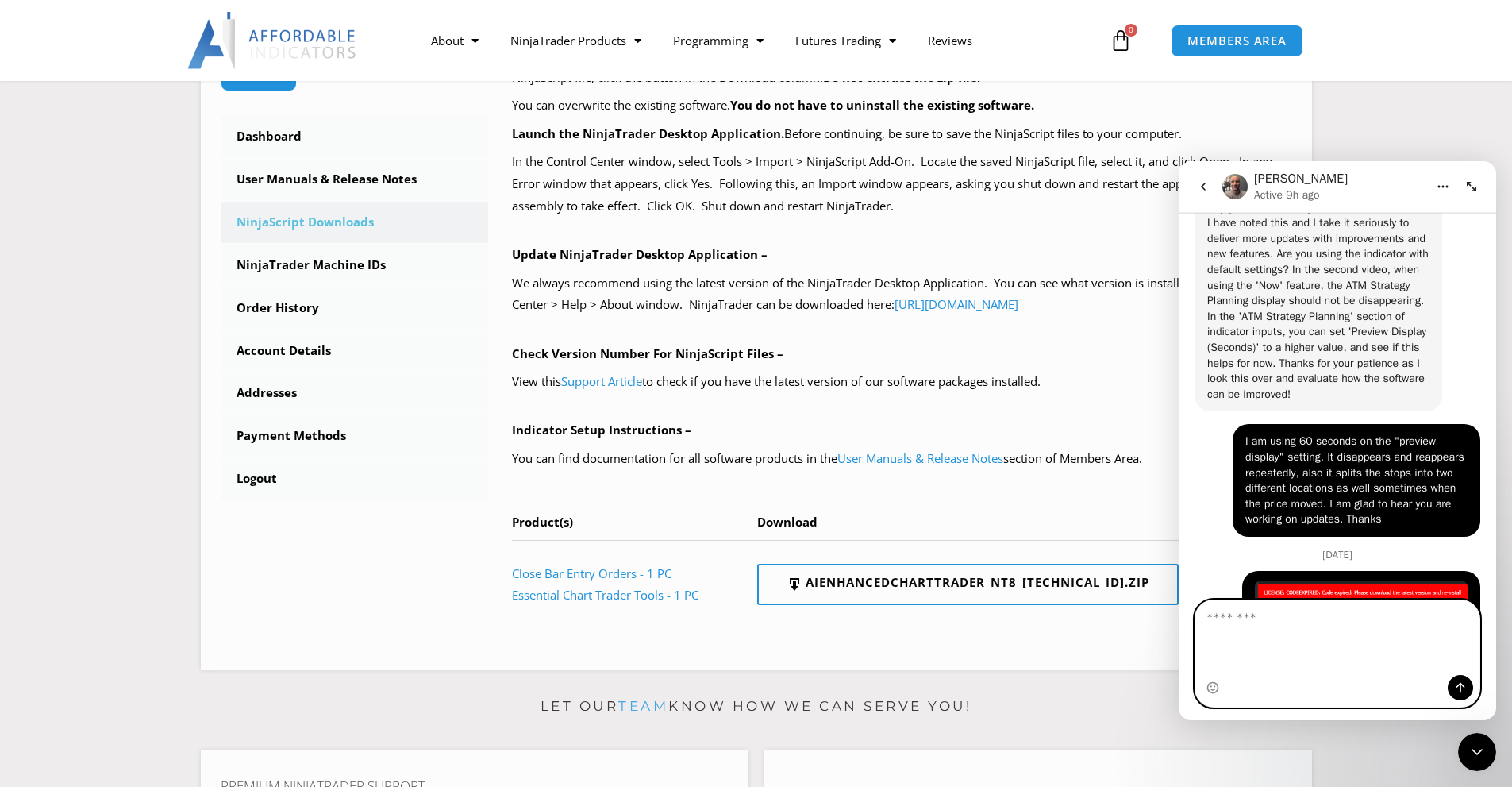 scroll, scrollTop: 5525, scrollLeft: 0, axis: vertical 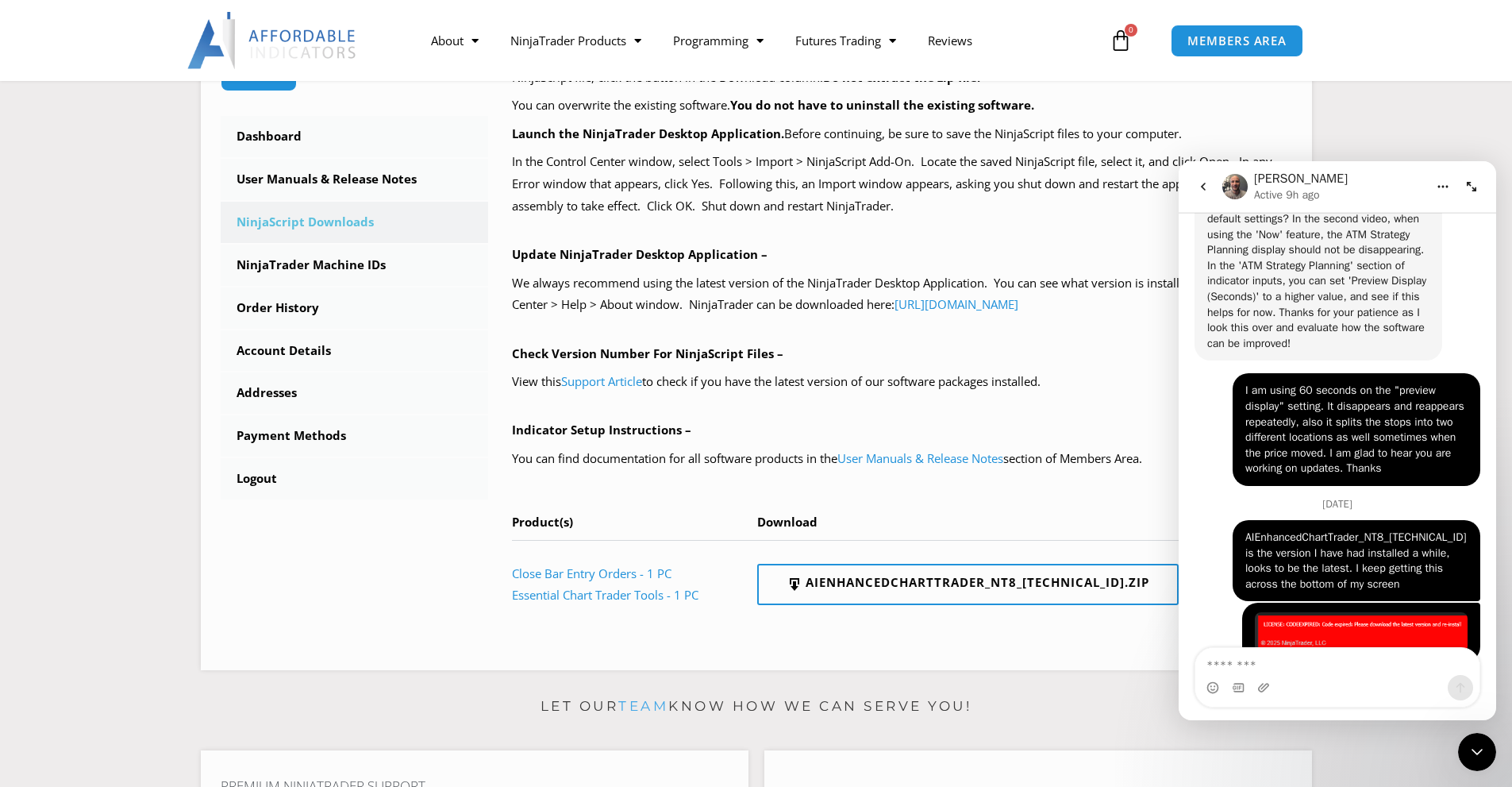 click 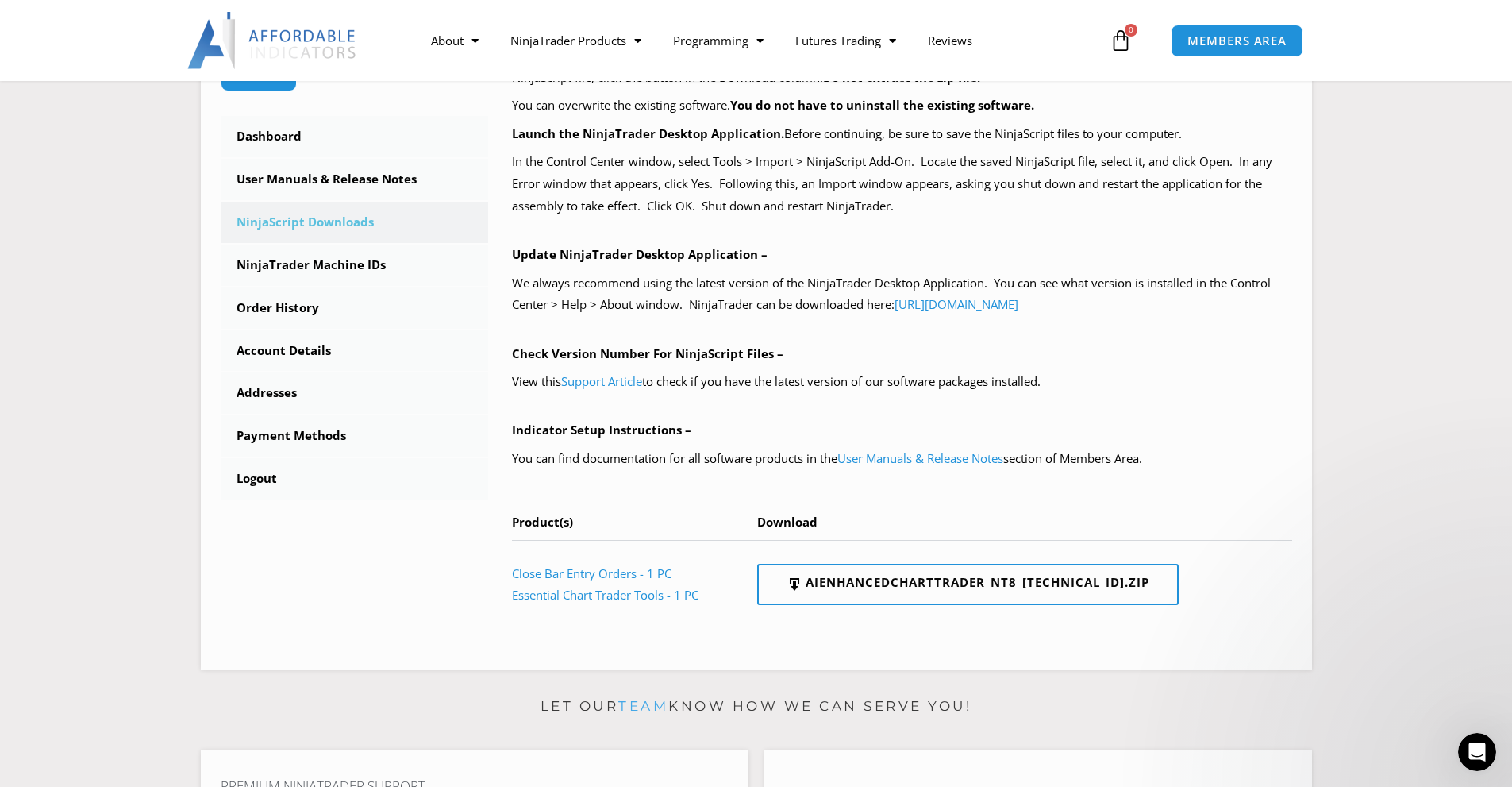 scroll, scrollTop: 0, scrollLeft: 0, axis: both 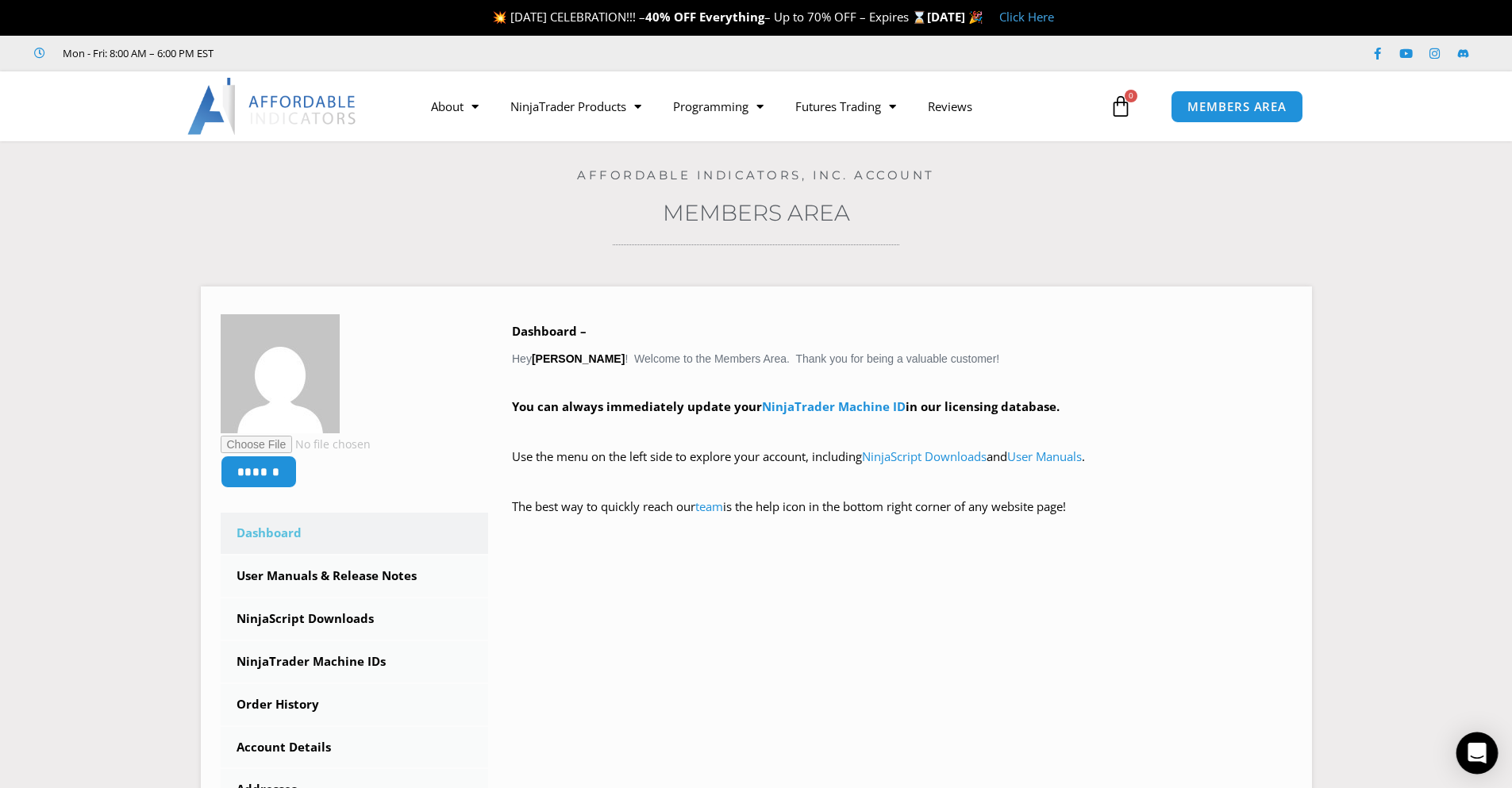 click 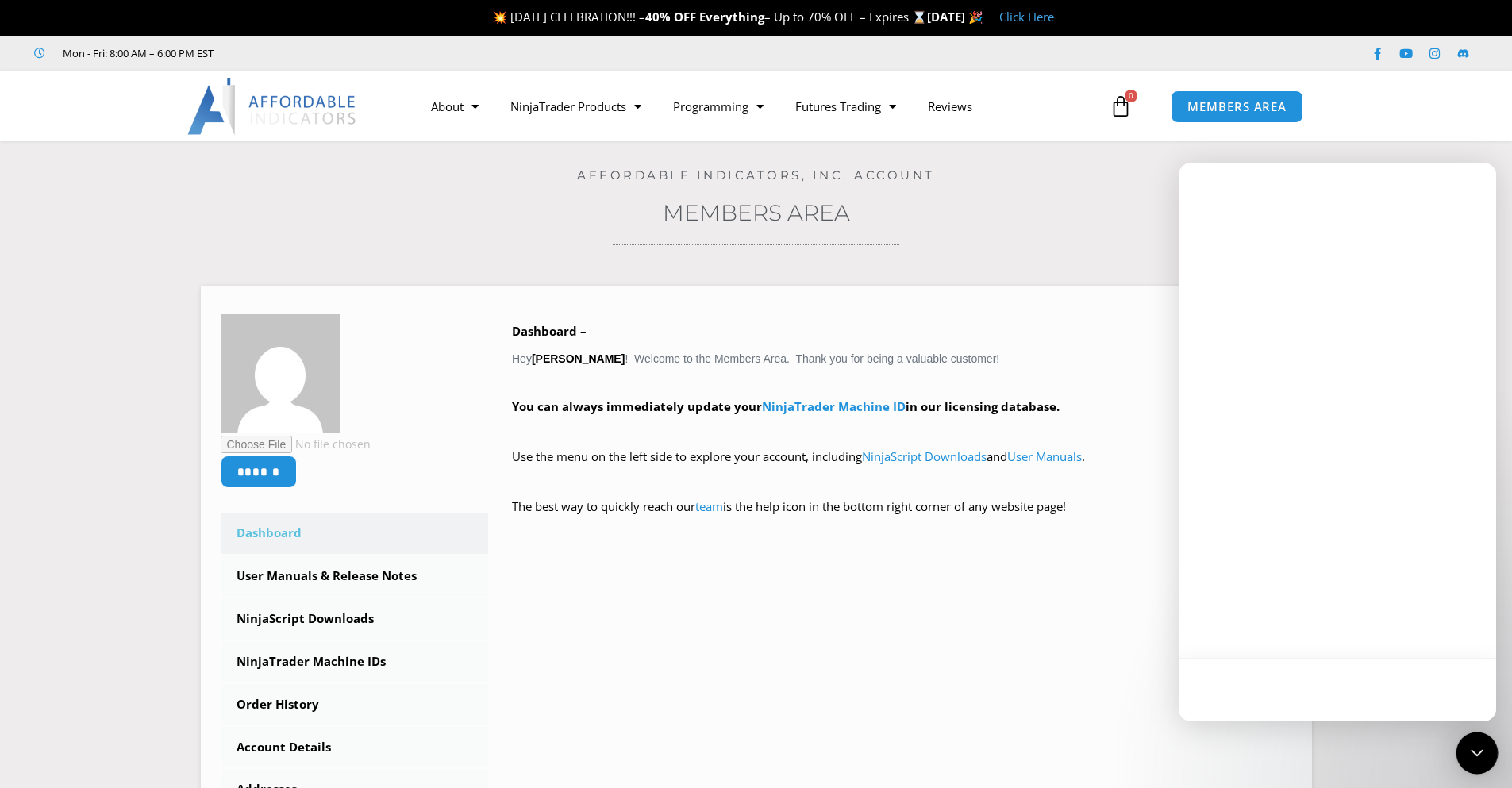 scroll, scrollTop: 0, scrollLeft: 0, axis: both 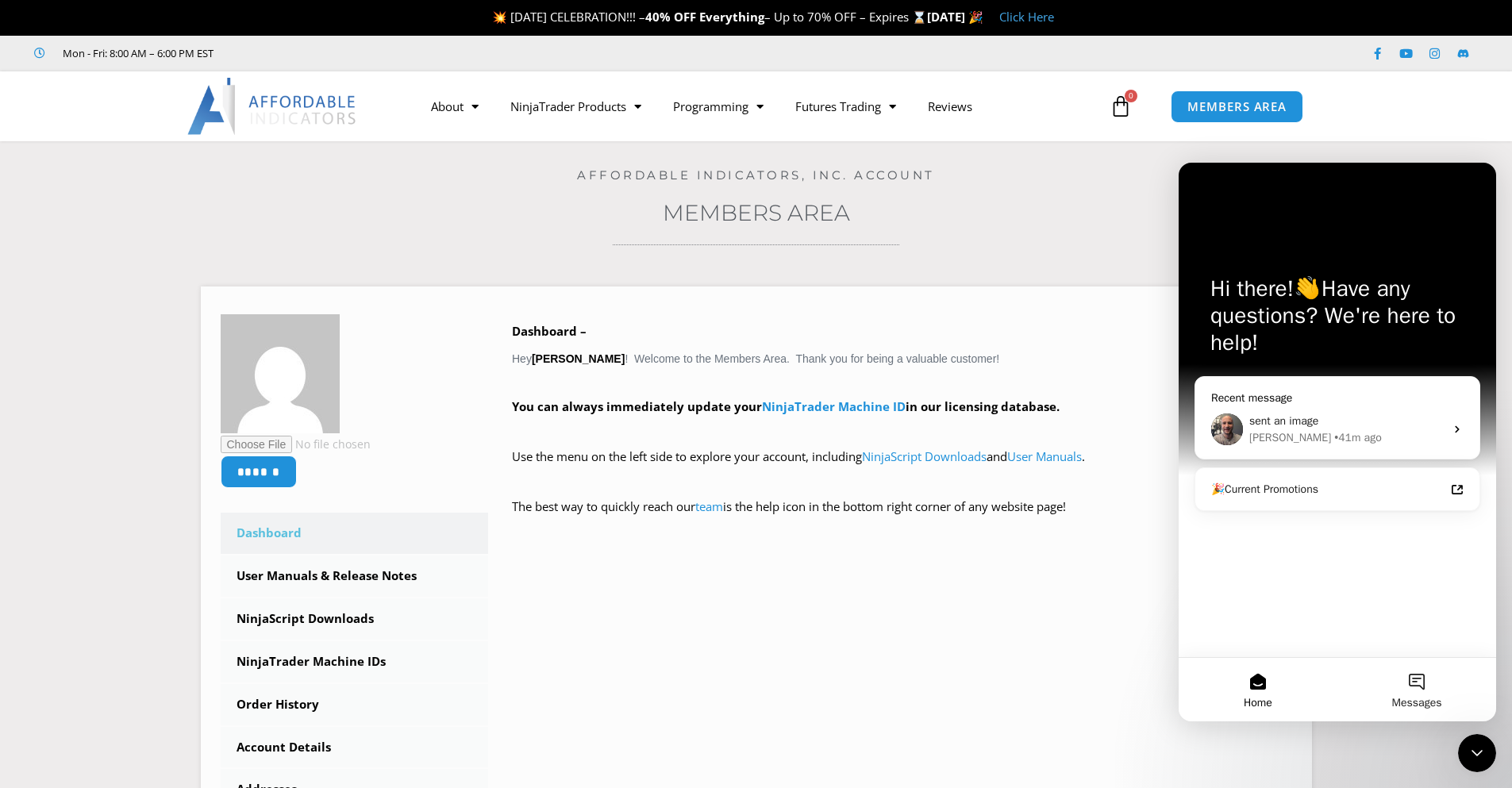click on "sent an image" at bounding box center [1347, 421] 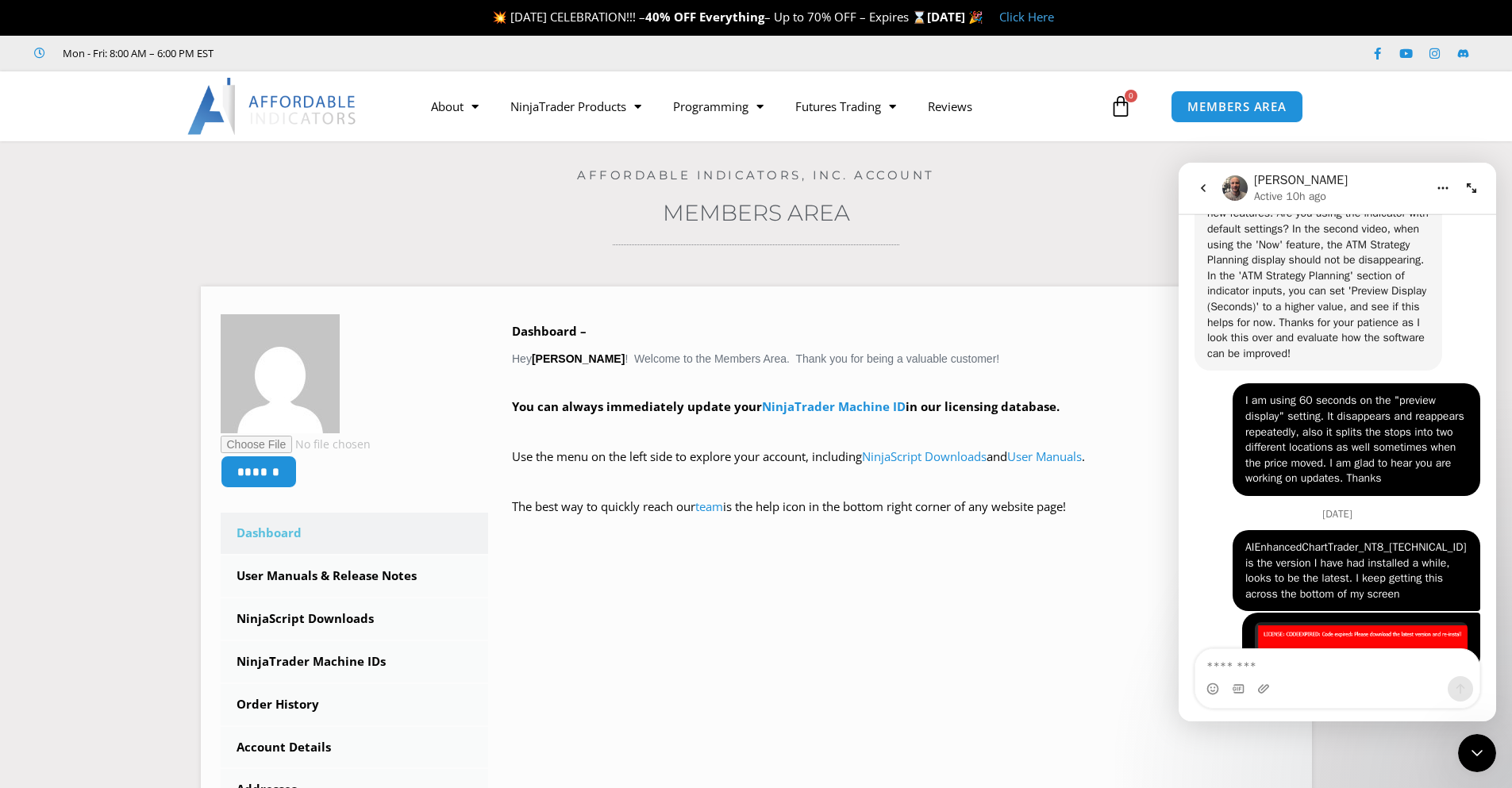 scroll, scrollTop: 5521, scrollLeft: 0, axis: vertical 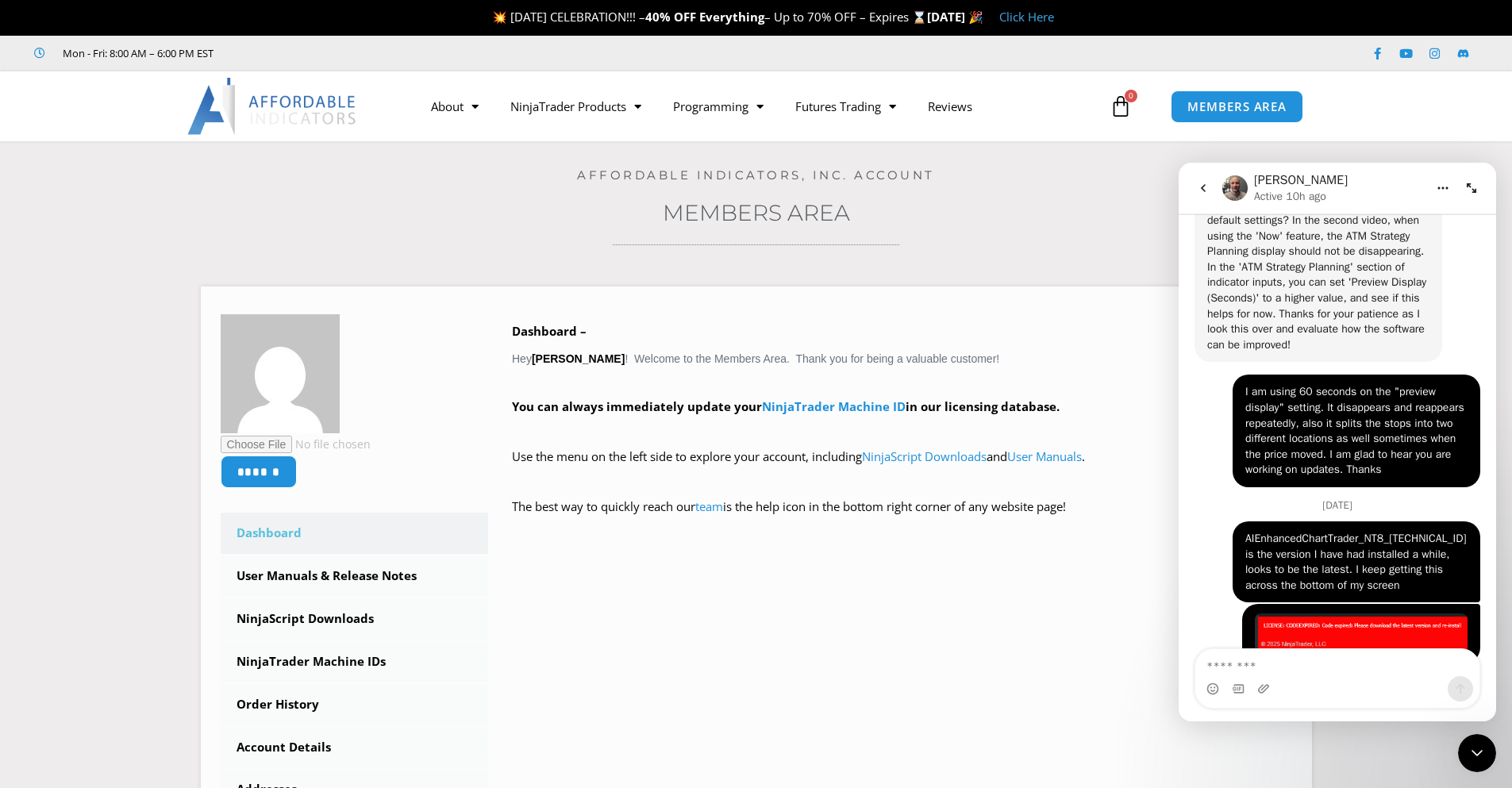 click at bounding box center [1337, 663] 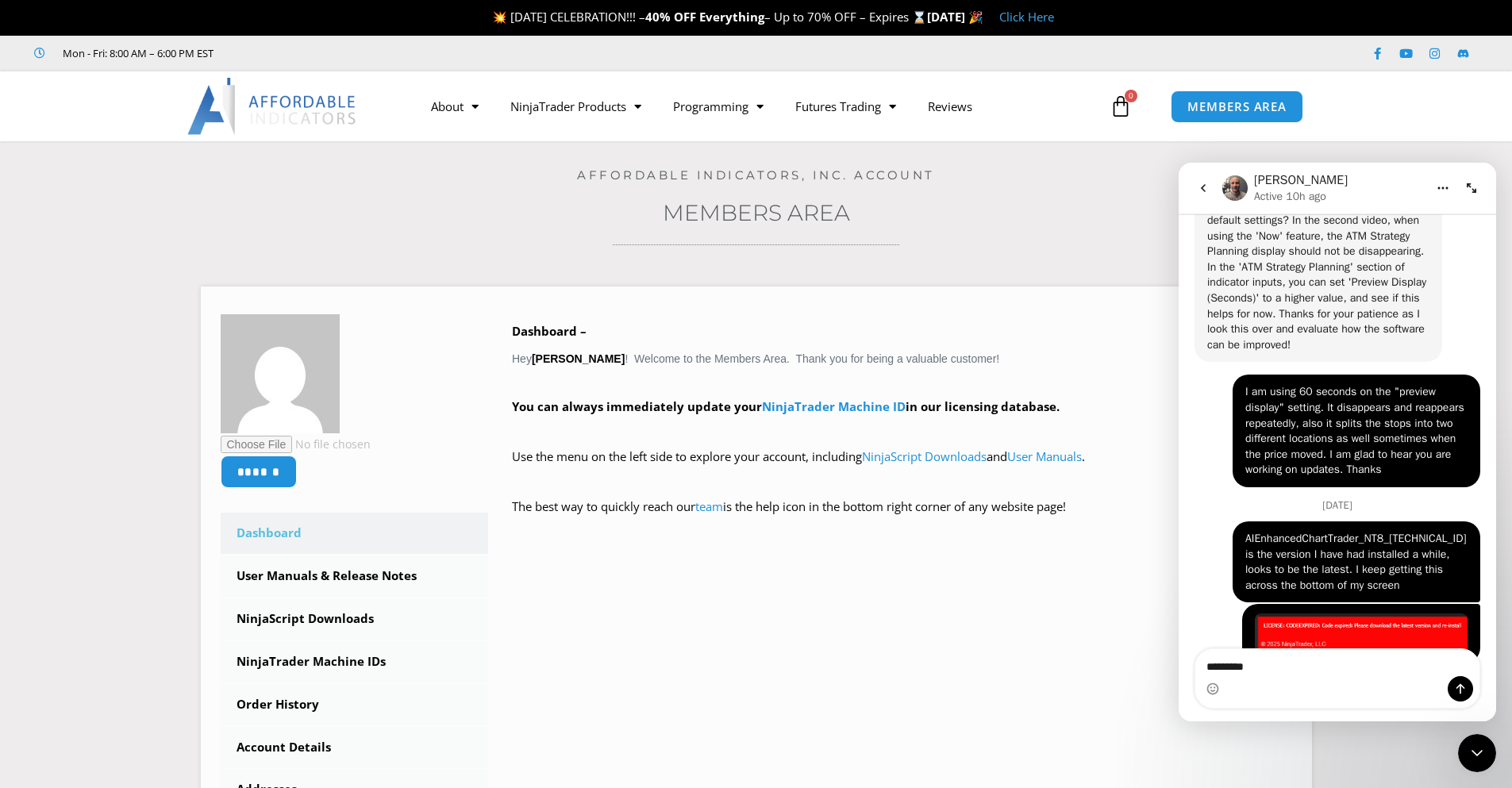 type on "*********" 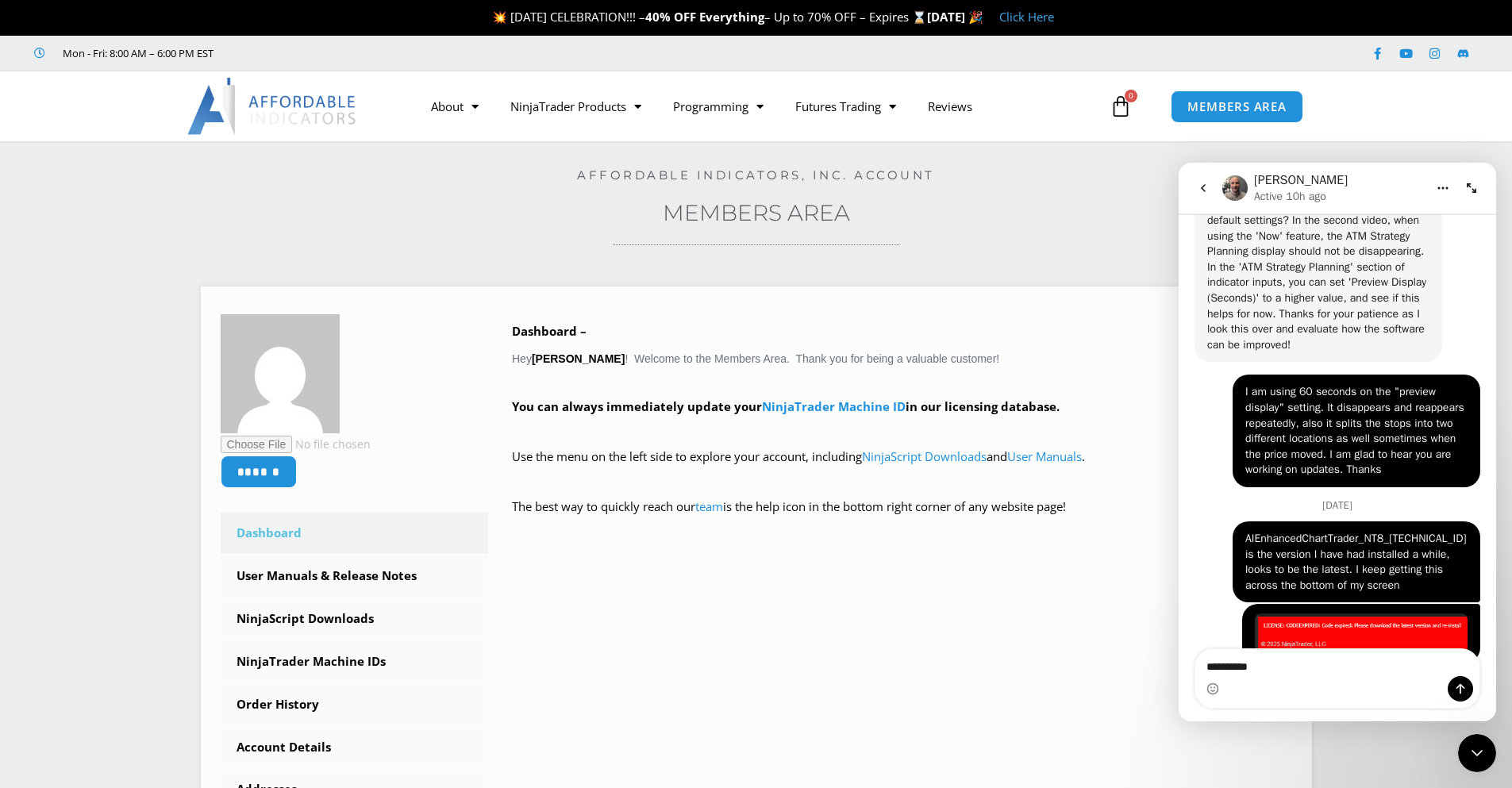drag, startPoint x: 1265, startPoint y: 661, endPoint x: 1168, endPoint y: 667, distance: 97.18539 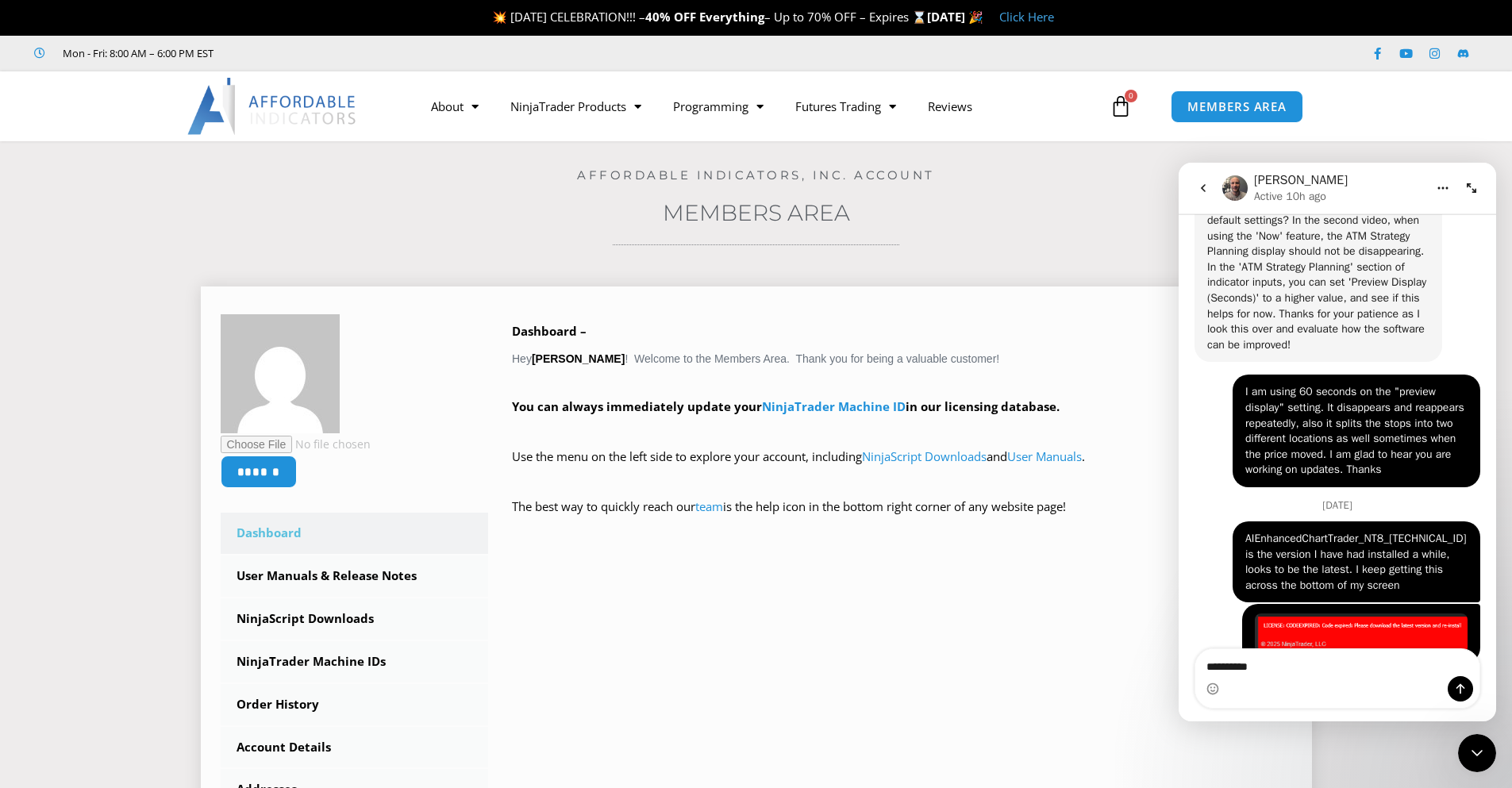 type 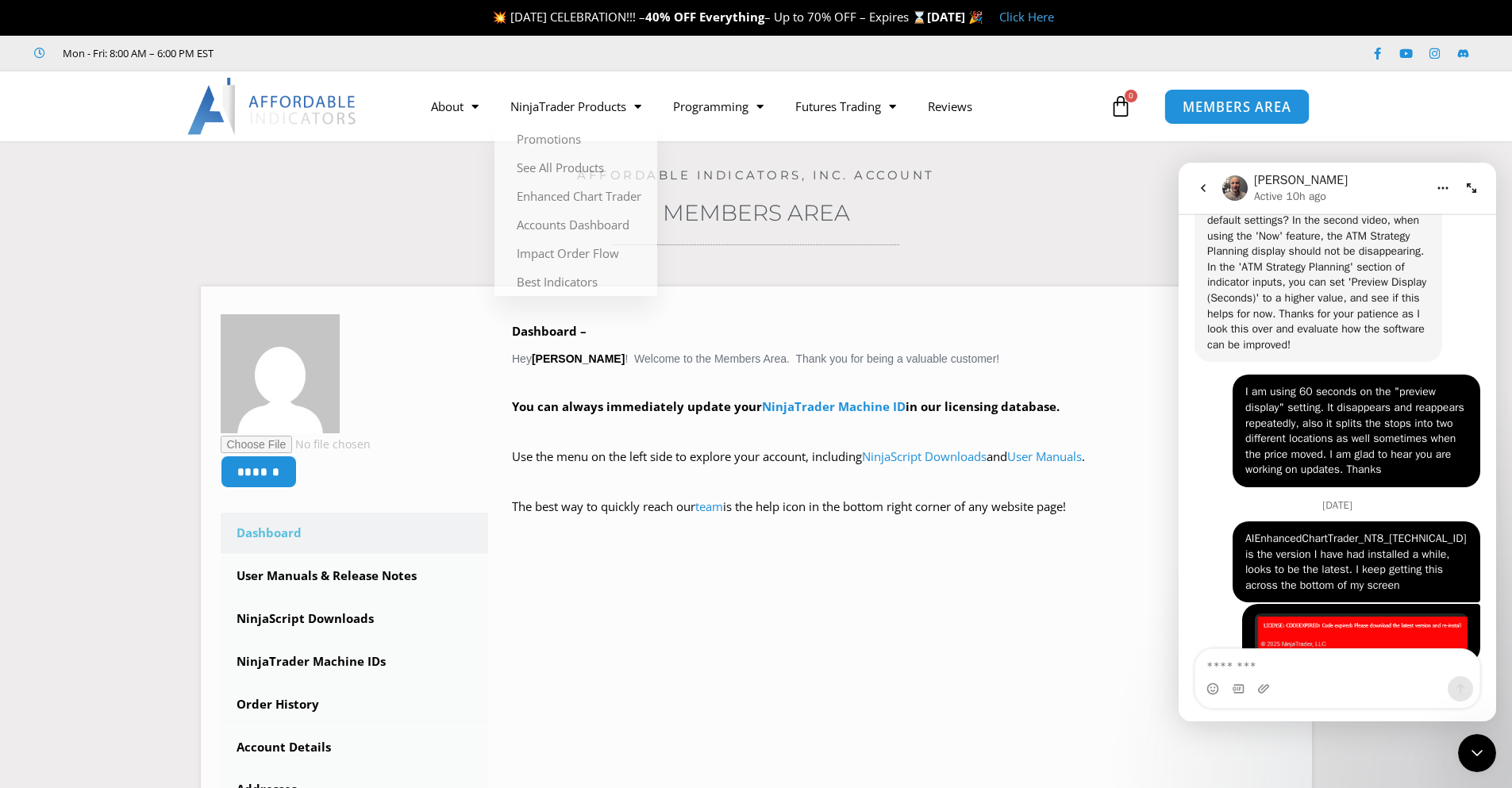 click on "MEMBERS AREA" at bounding box center (1237, 106) 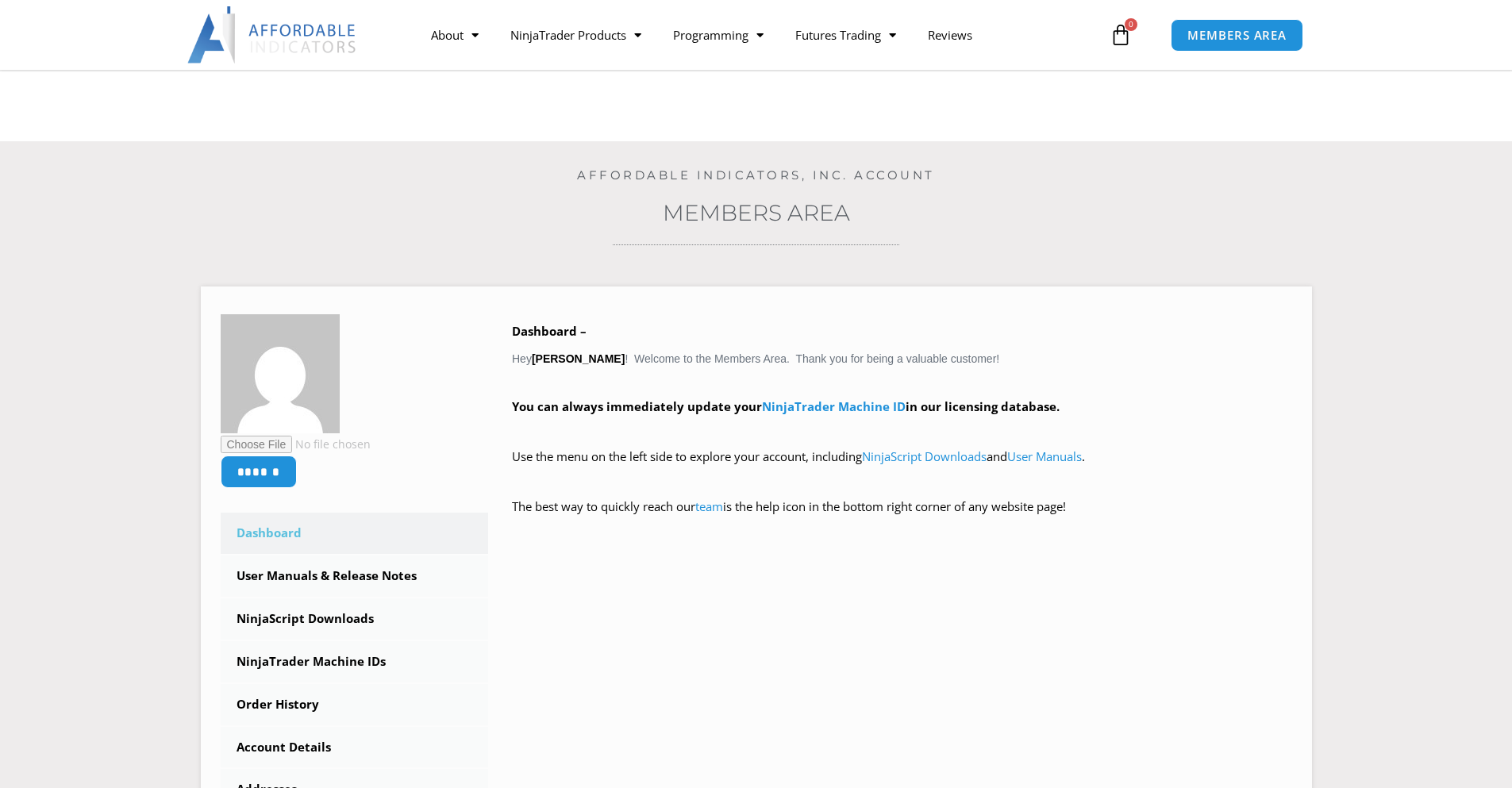 scroll, scrollTop: 79, scrollLeft: 0, axis: vertical 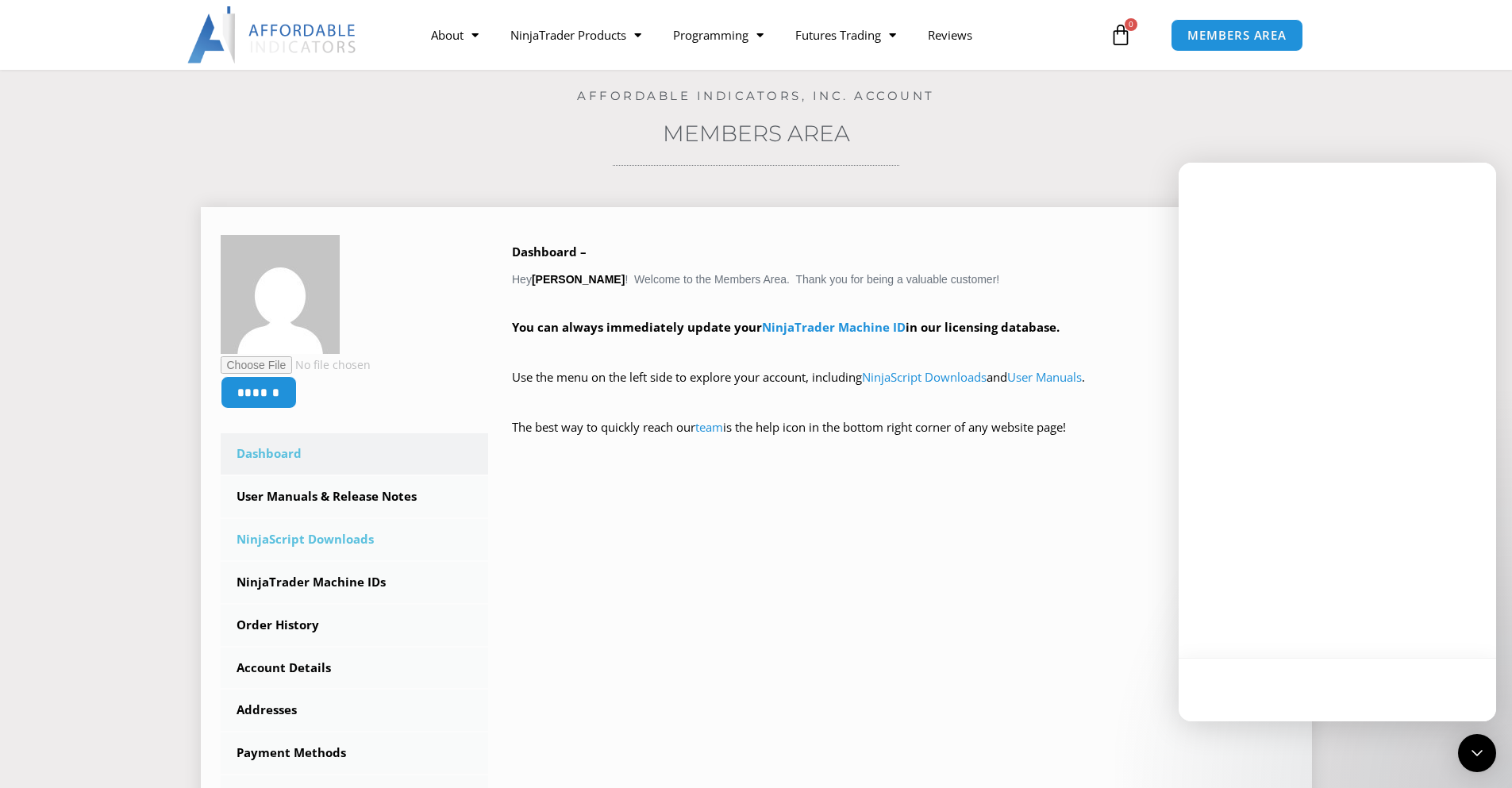 click on "NinjaScript Downloads" at bounding box center [355, 540] 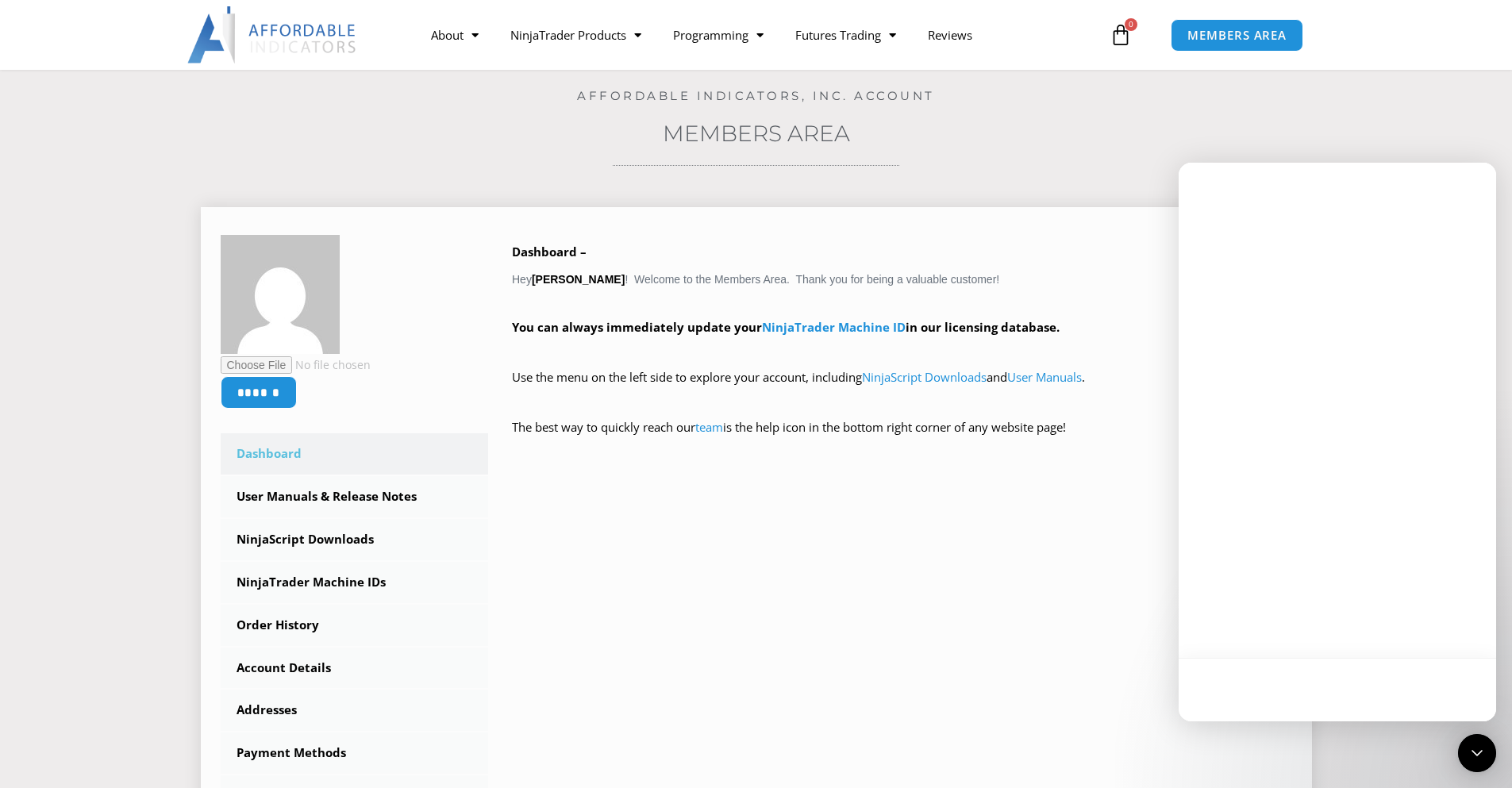 scroll, scrollTop: 0, scrollLeft: 0, axis: both 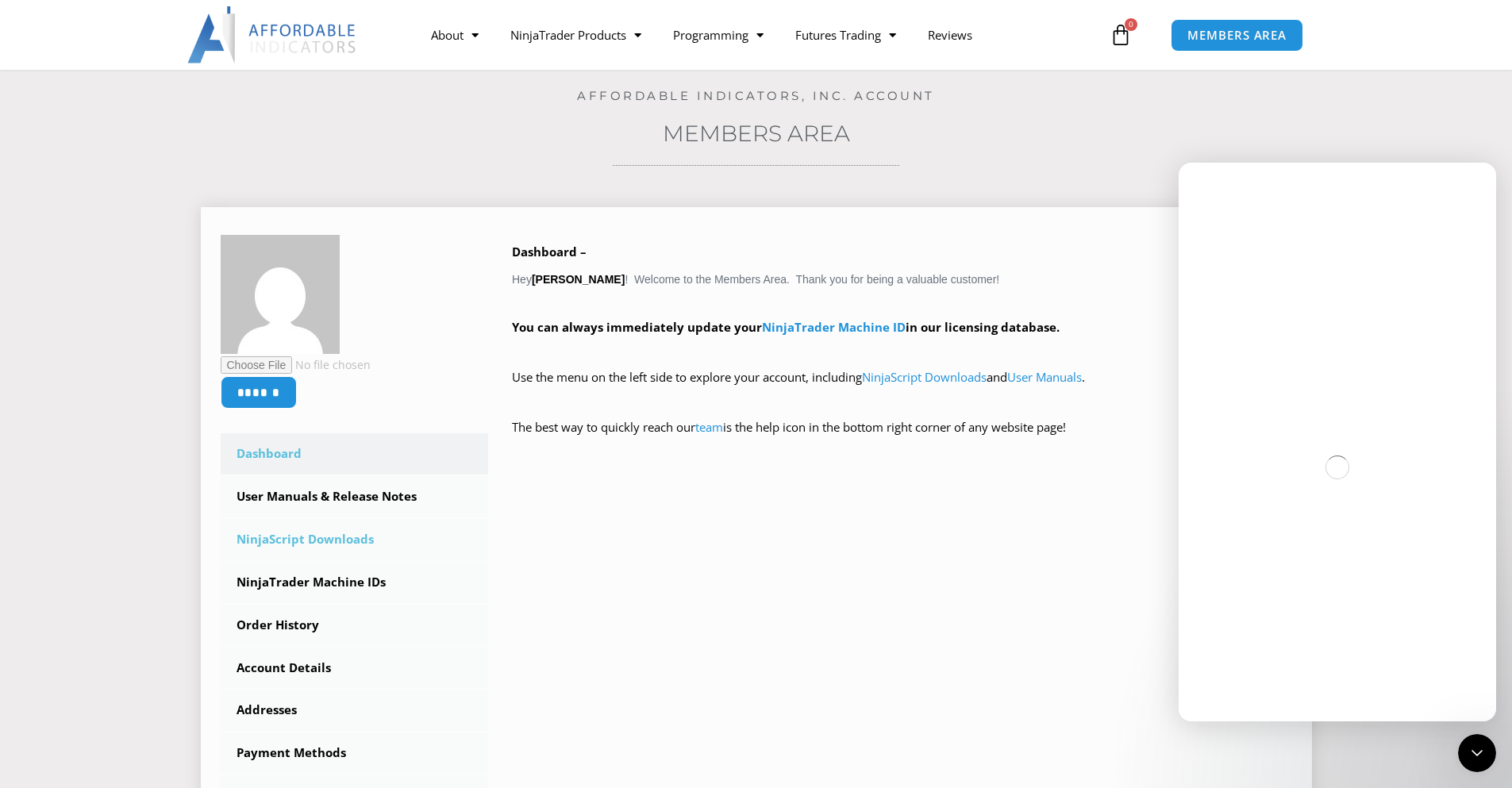 click on "NinjaScript Downloads" at bounding box center (355, 540) 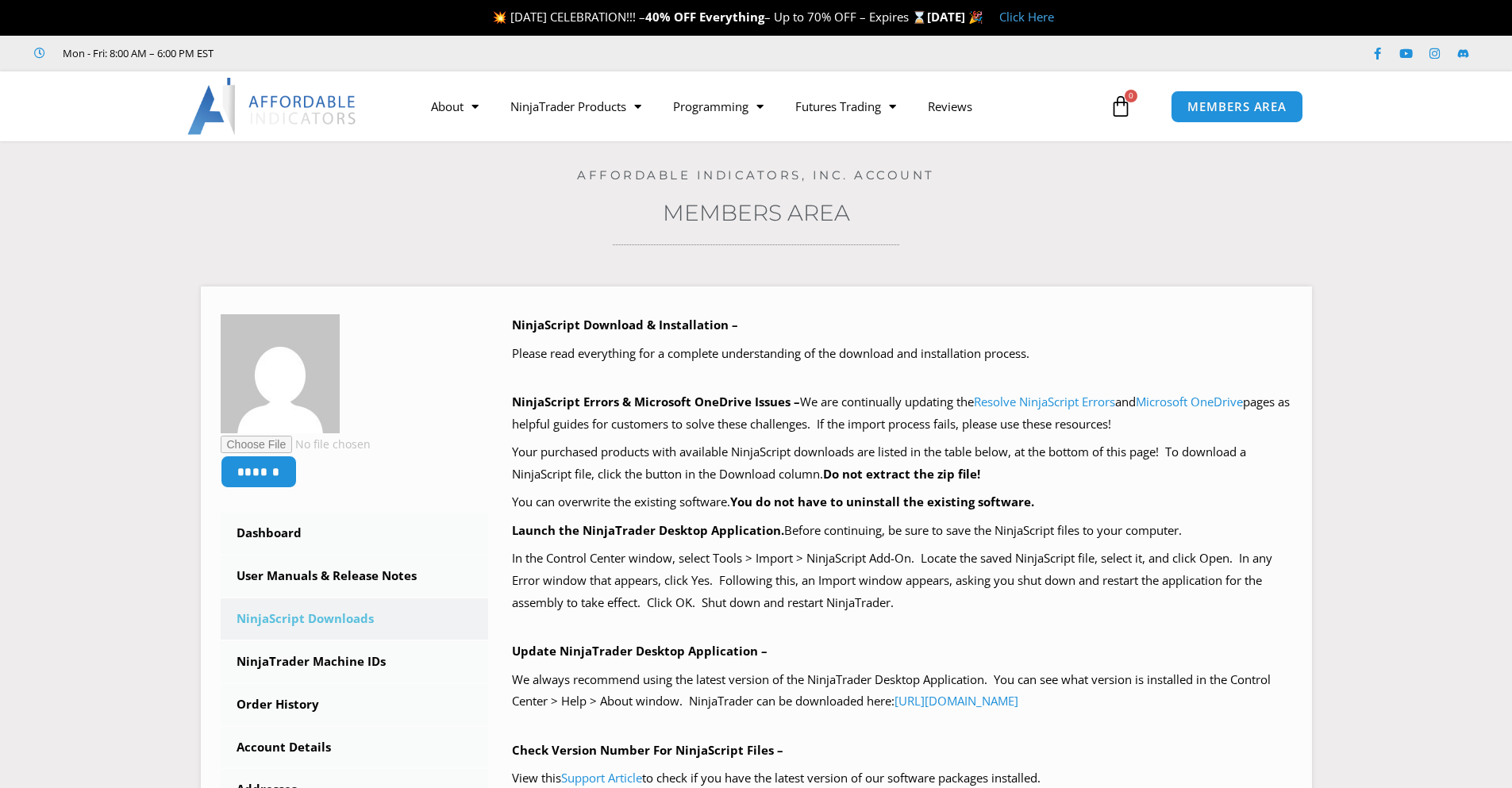 scroll, scrollTop: 0, scrollLeft: 0, axis: both 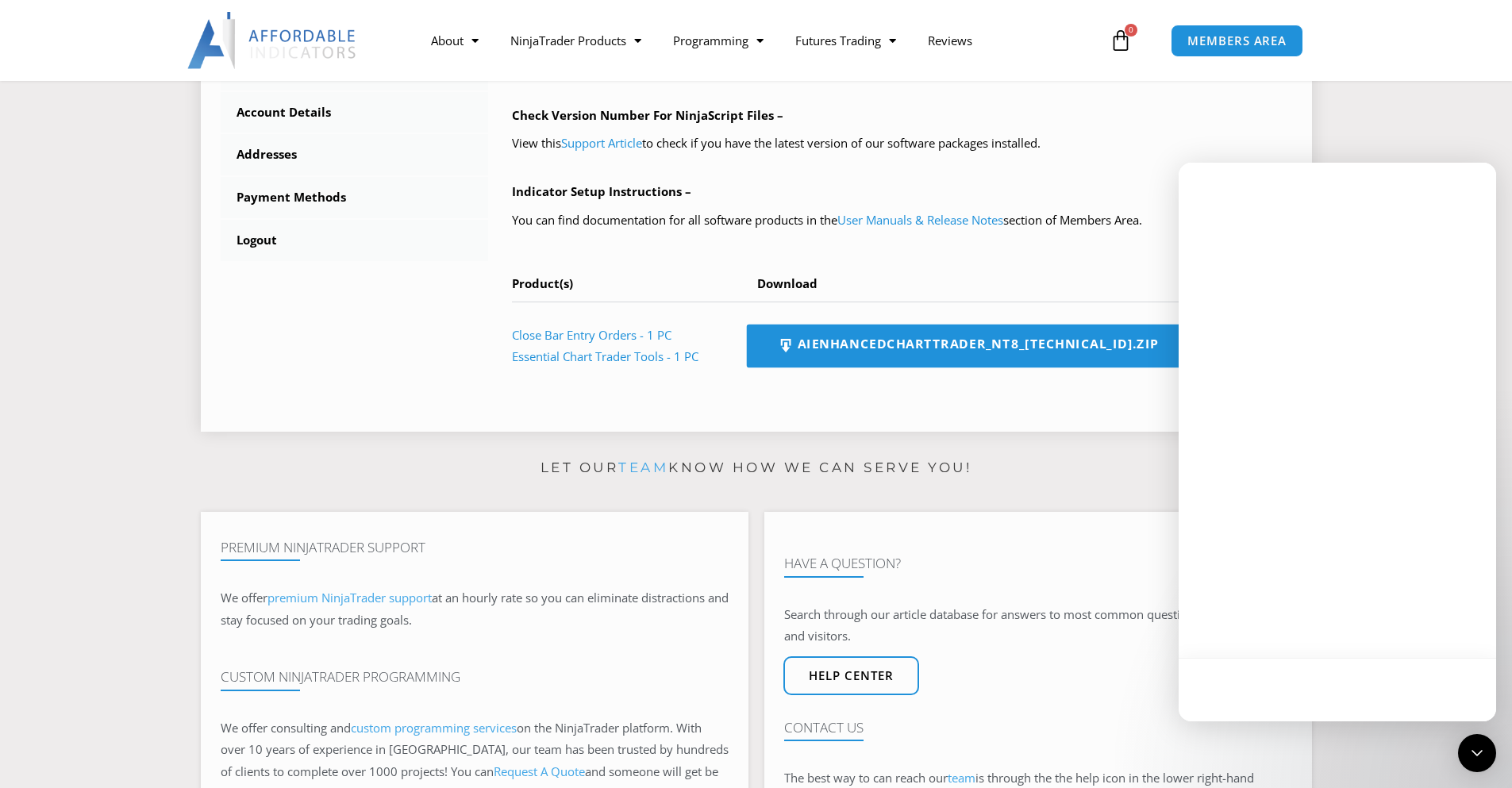 click on "AIEnhancedChartTrader_NT8_[TECHNICAL_ID].zip" at bounding box center (968, 346) 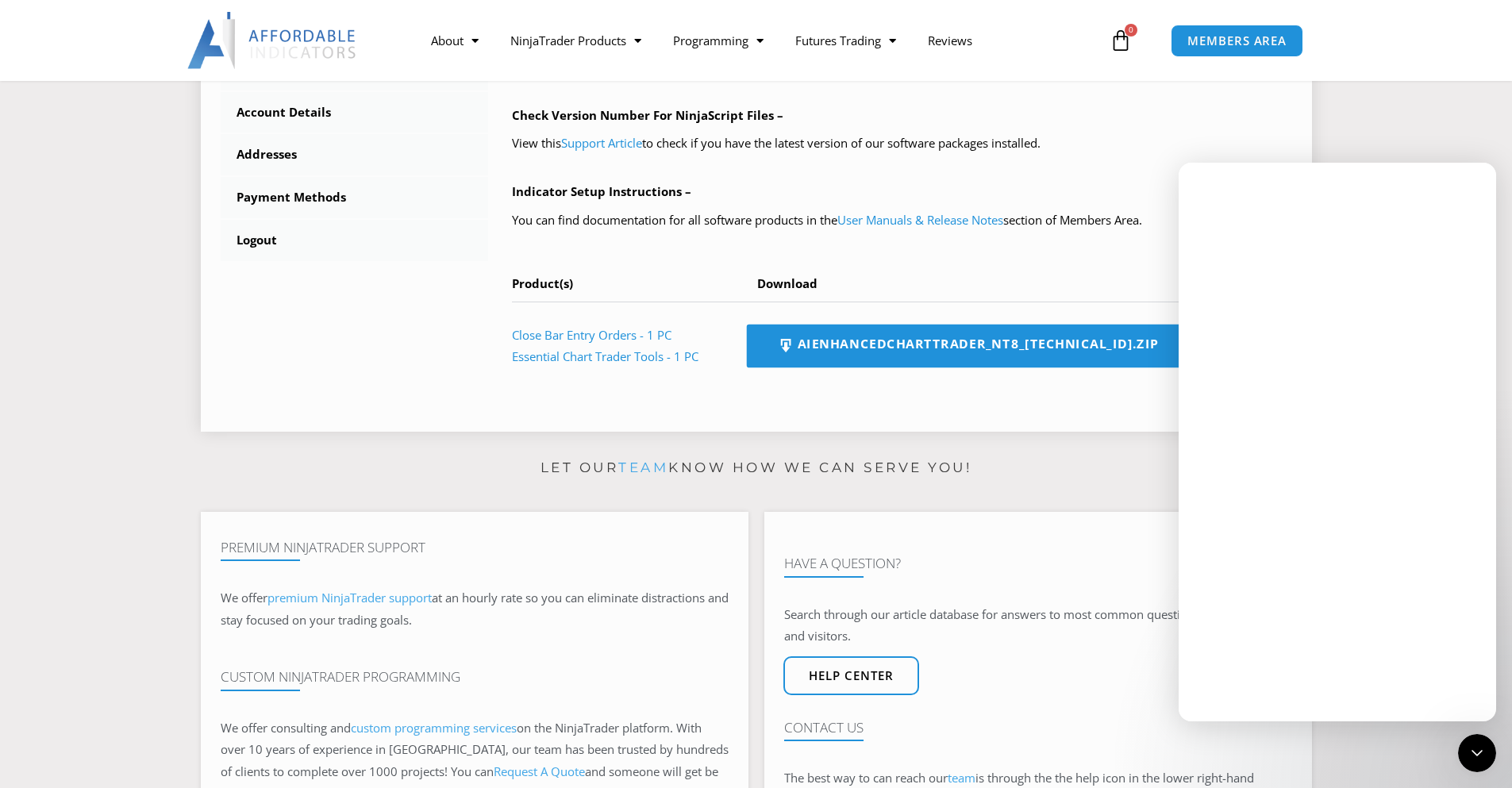 scroll, scrollTop: 0, scrollLeft: 0, axis: both 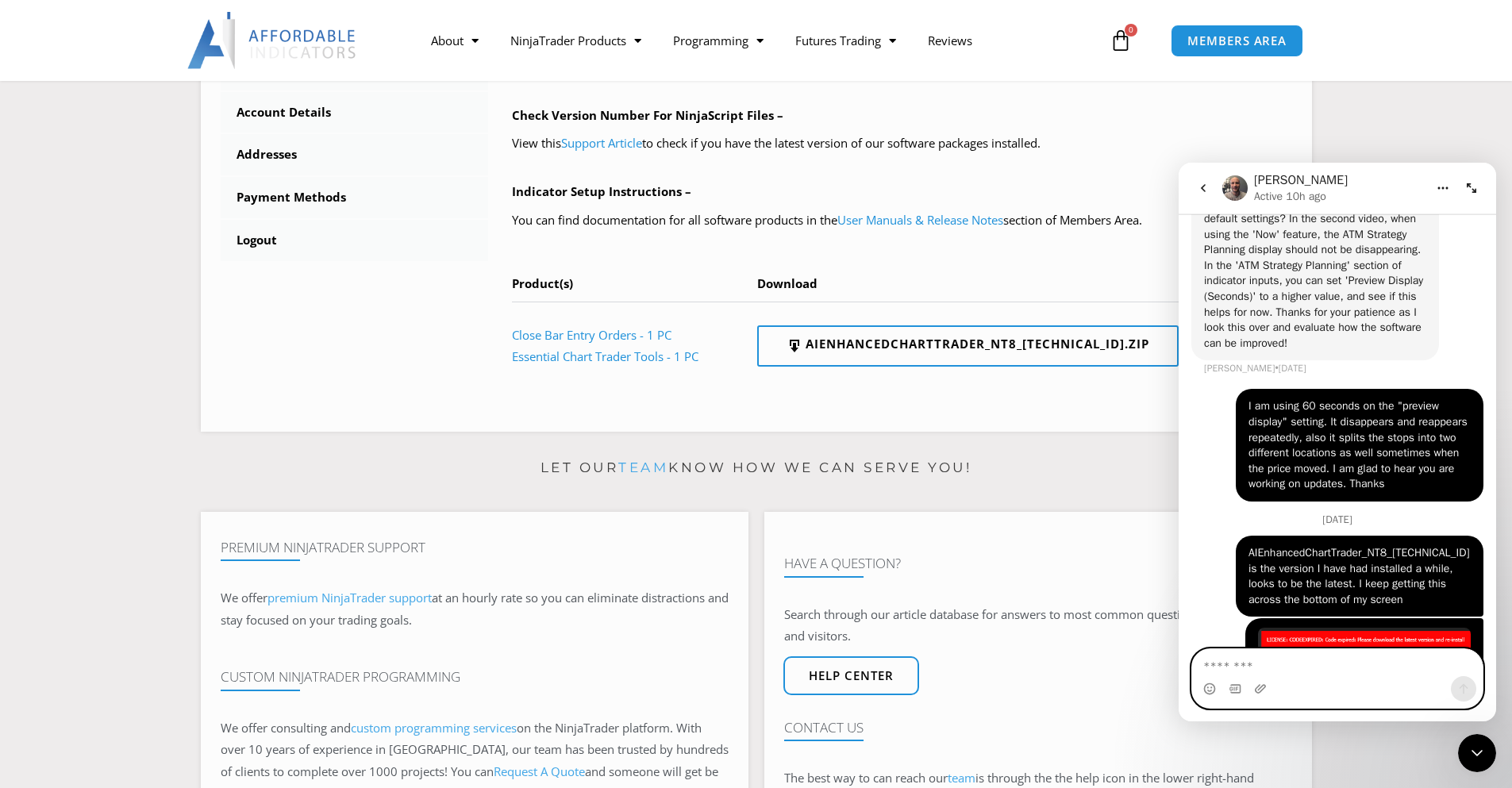 click at bounding box center [1337, 663] 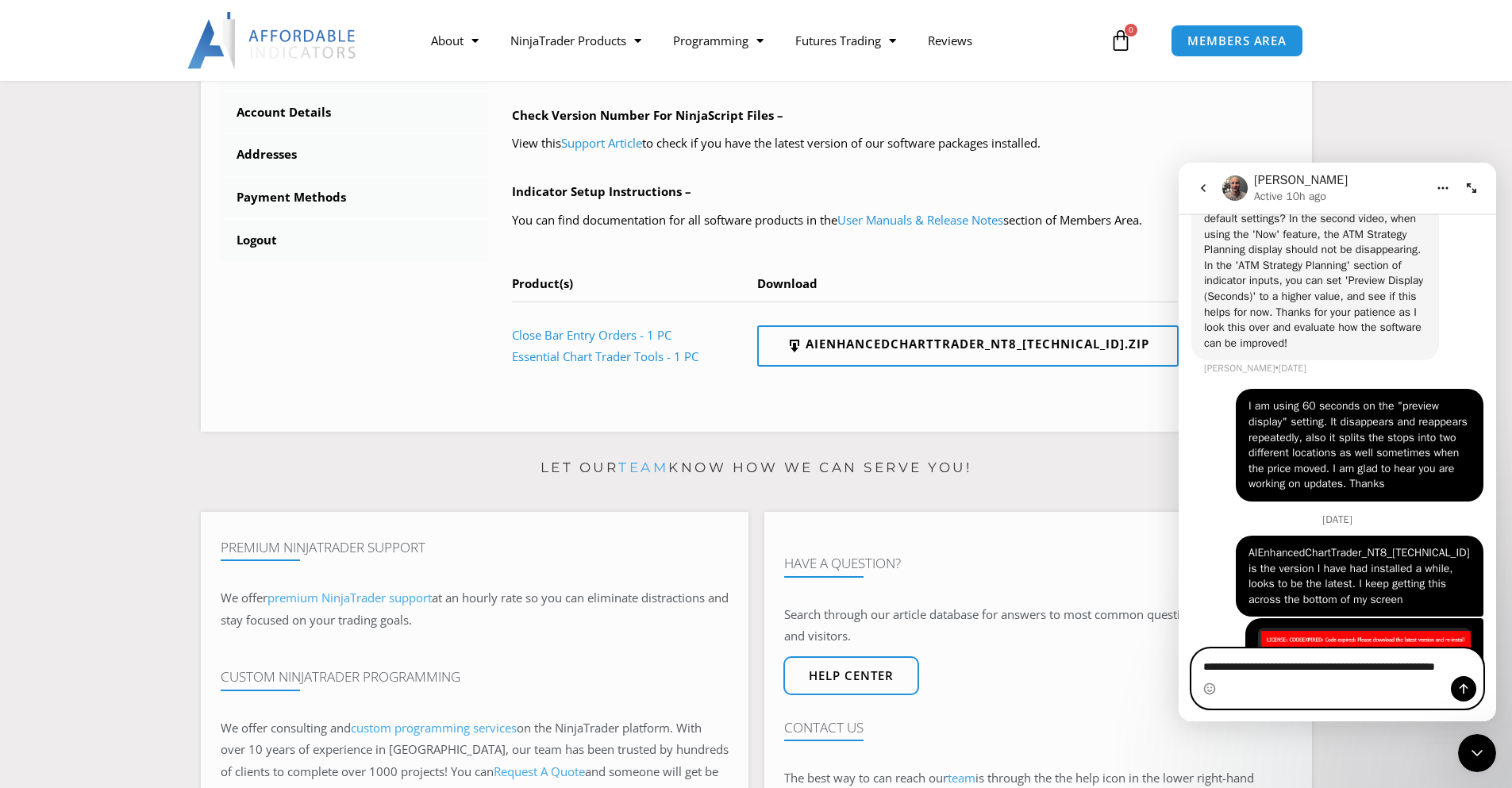 scroll, scrollTop: 5249, scrollLeft: 0, axis: vertical 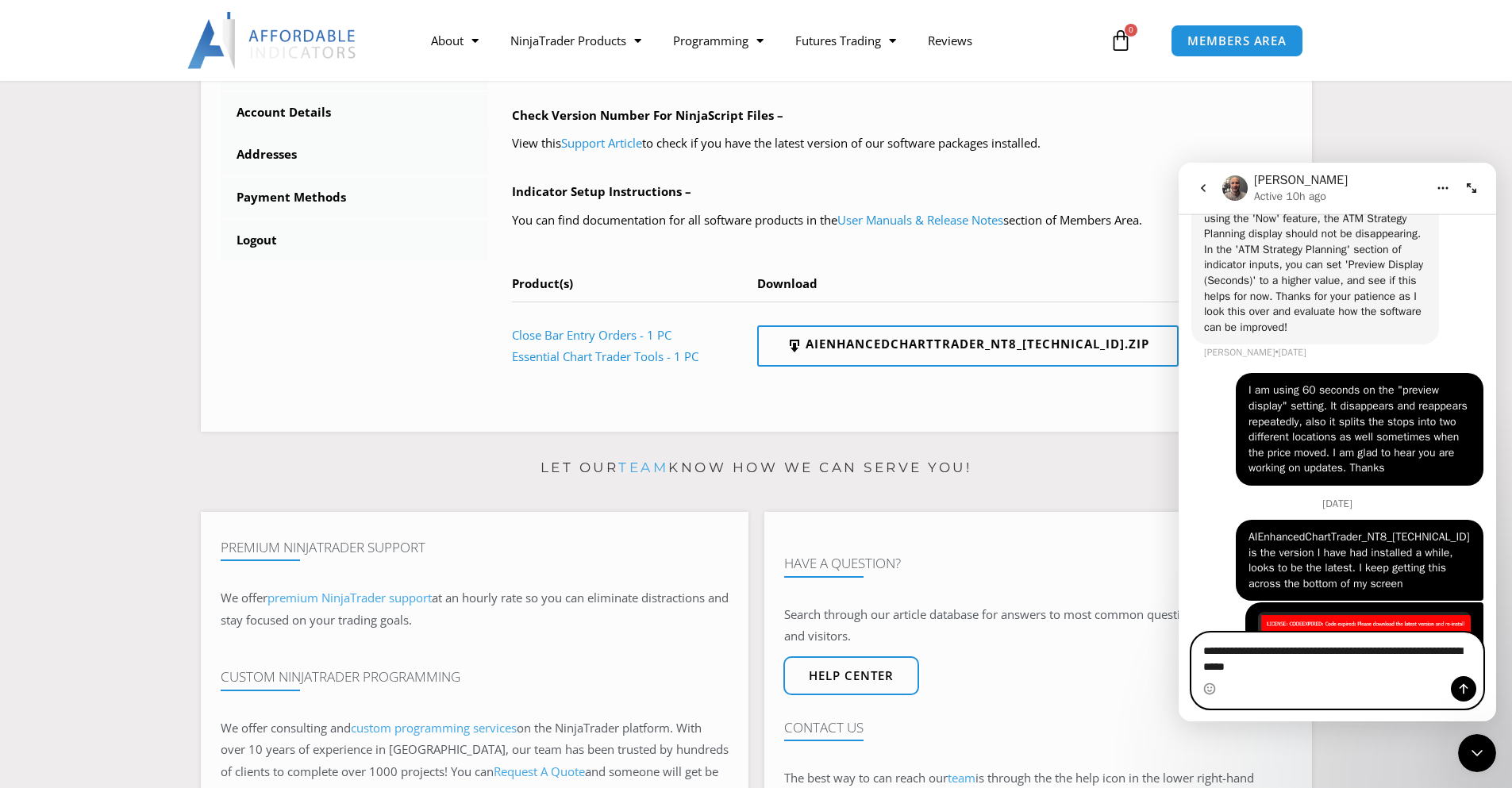 type on "**********" 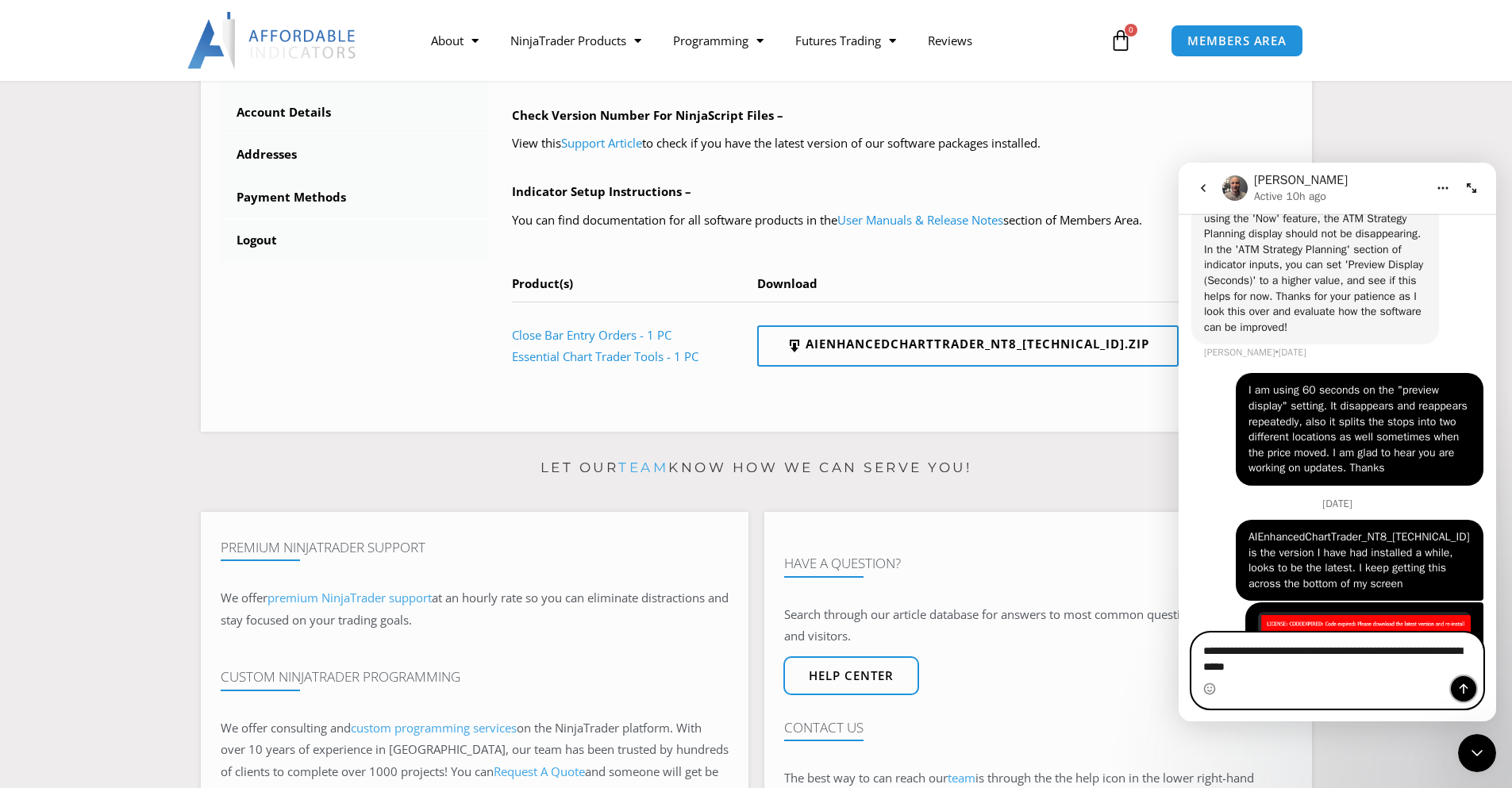 click 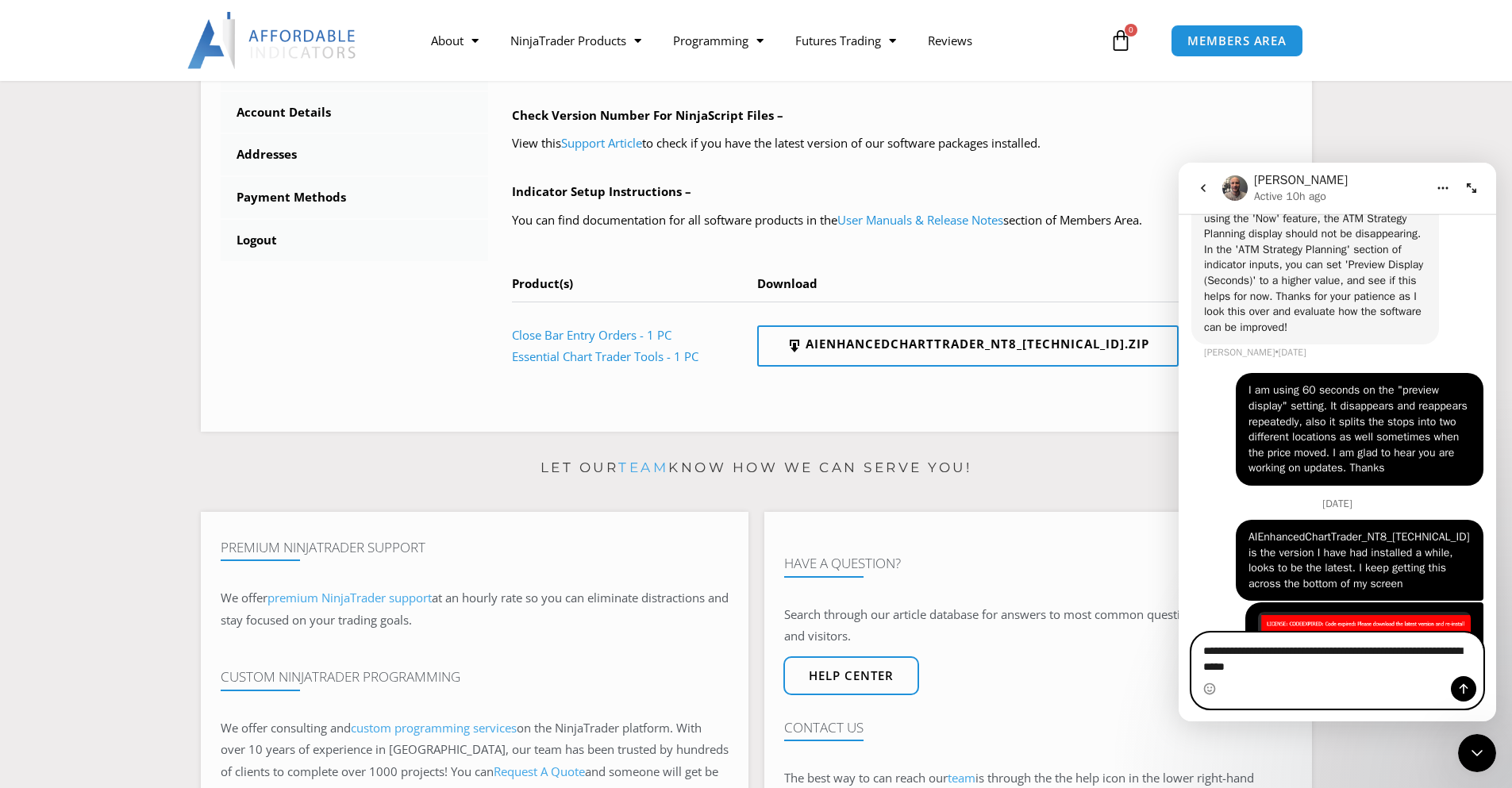 type 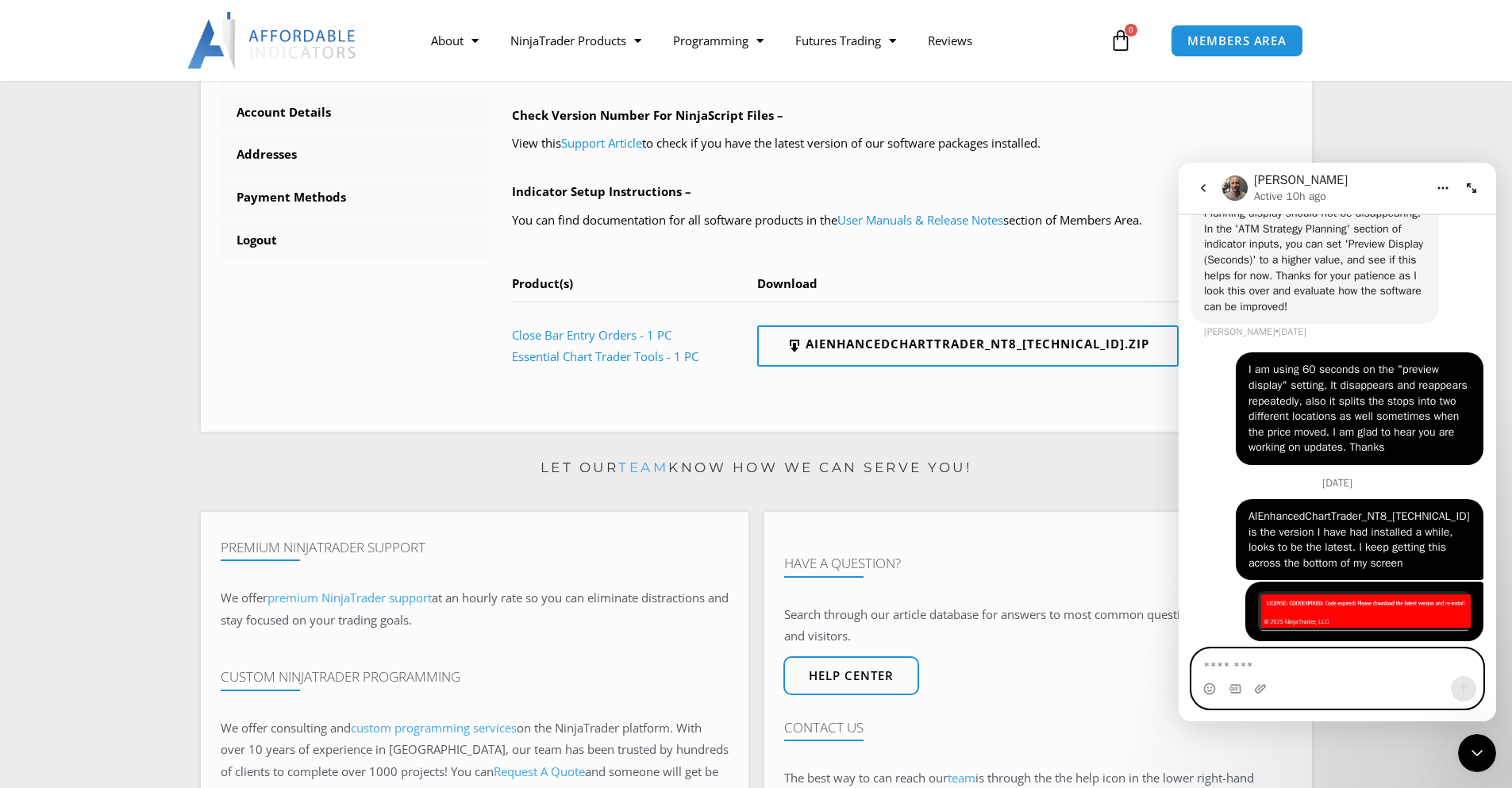 scroll, scrollTop: 5296, scrollLeft: 0, axis: vertical 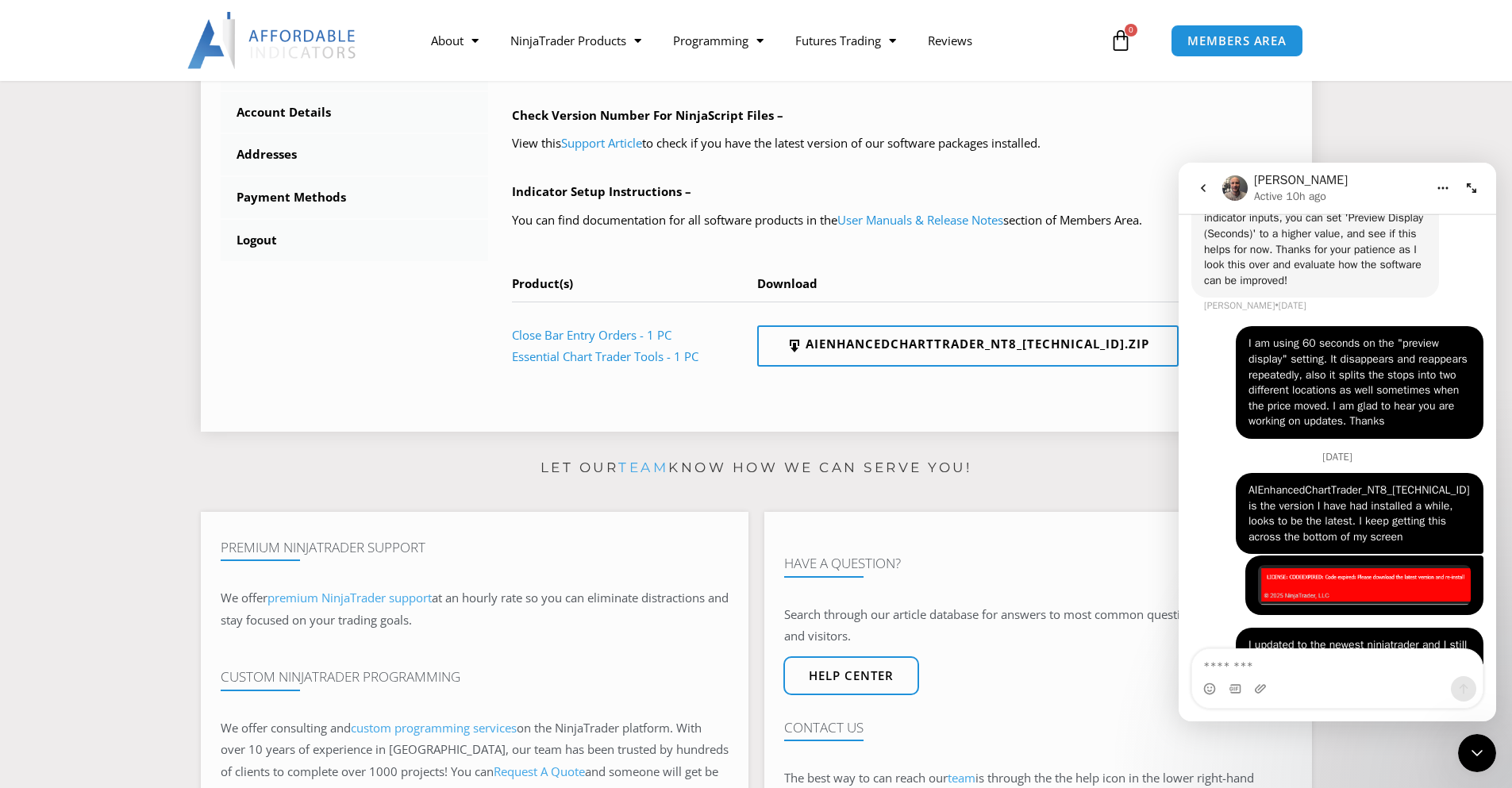 click on "******
Dashboard
Subscriptions
User Manuals & Release Notes
NinjaScript Downloads
NinjaTrader Machine IDs
Order History
Account Details
Addresses
Payment Methods
Logout
NinjaScript Download & Installation –
Please read everything for a complete understanding of the download and installation process.
NinjaScript Errors & Microsoft OneDrive Issues –  We are continually updating the  Resolve NinjaScript Errors  and  Microsoft OneDrive  pages
as helpful guides for customers to solve these challenges.  If the import process fails, please use these resources!" at bounding box center [756, 45] 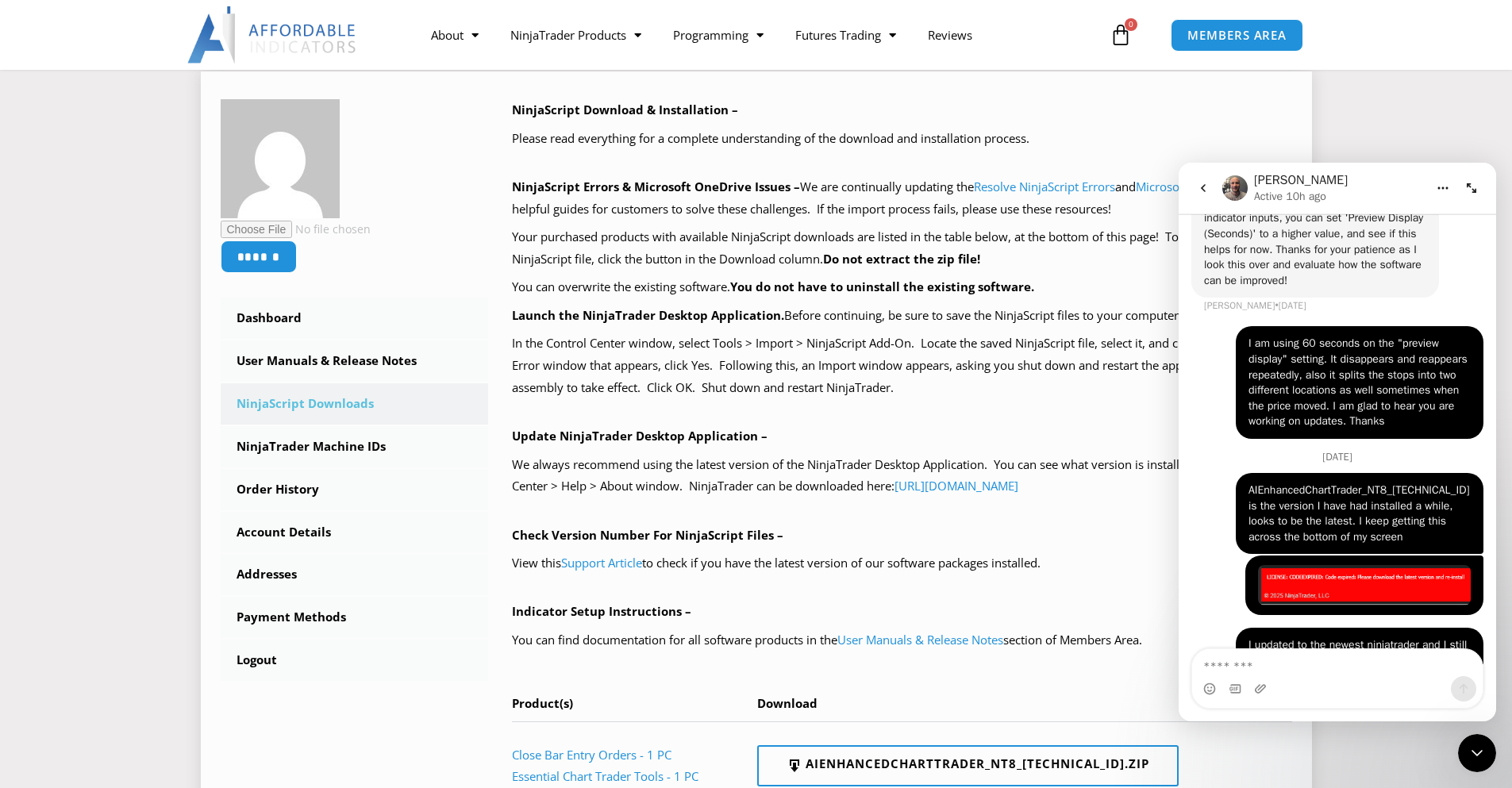 scroll, scrollTop: 238, scrollLeft: 0, axis: vertical 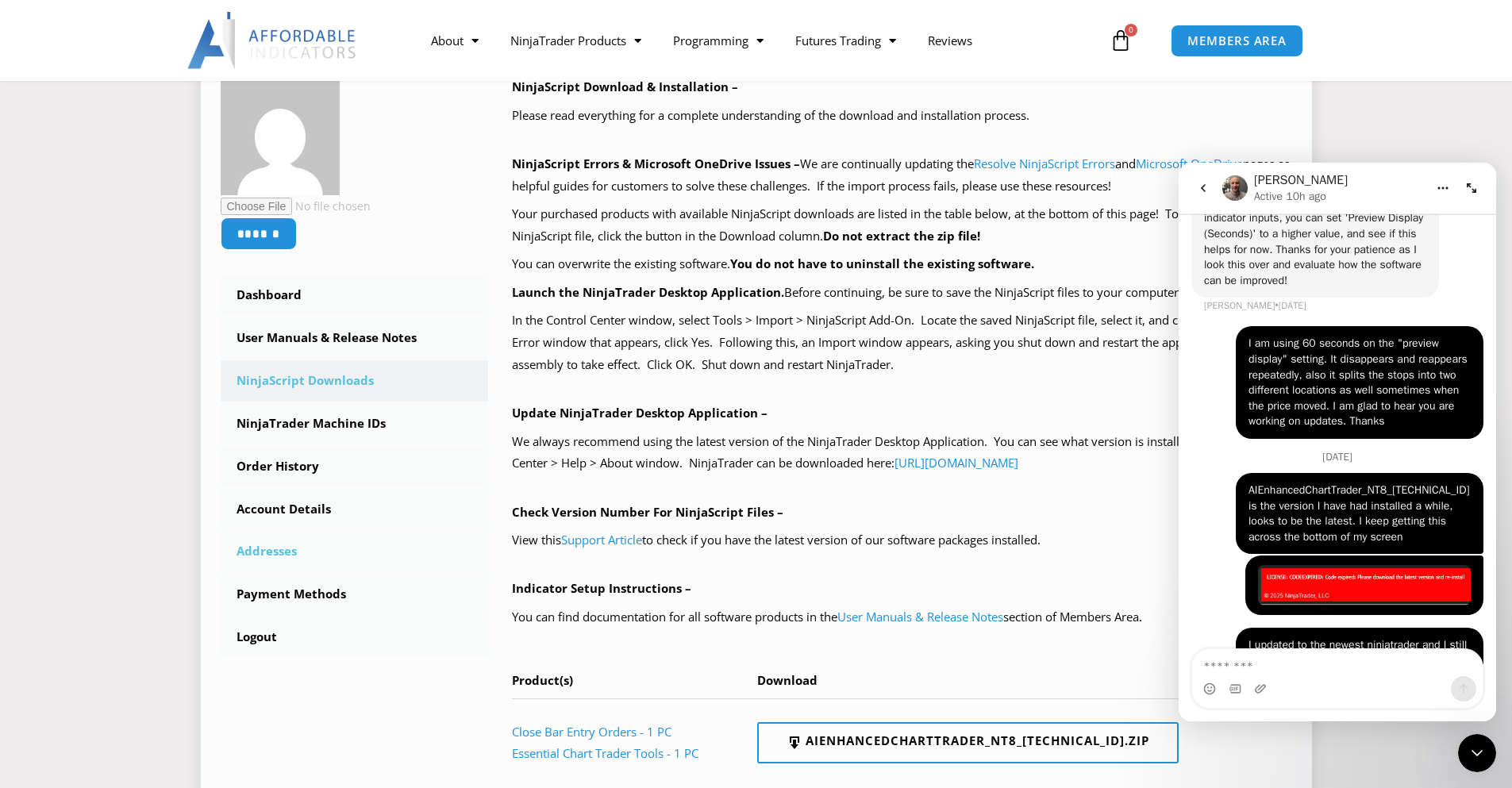 click on "Addresses" at bounding box center [355, 552] 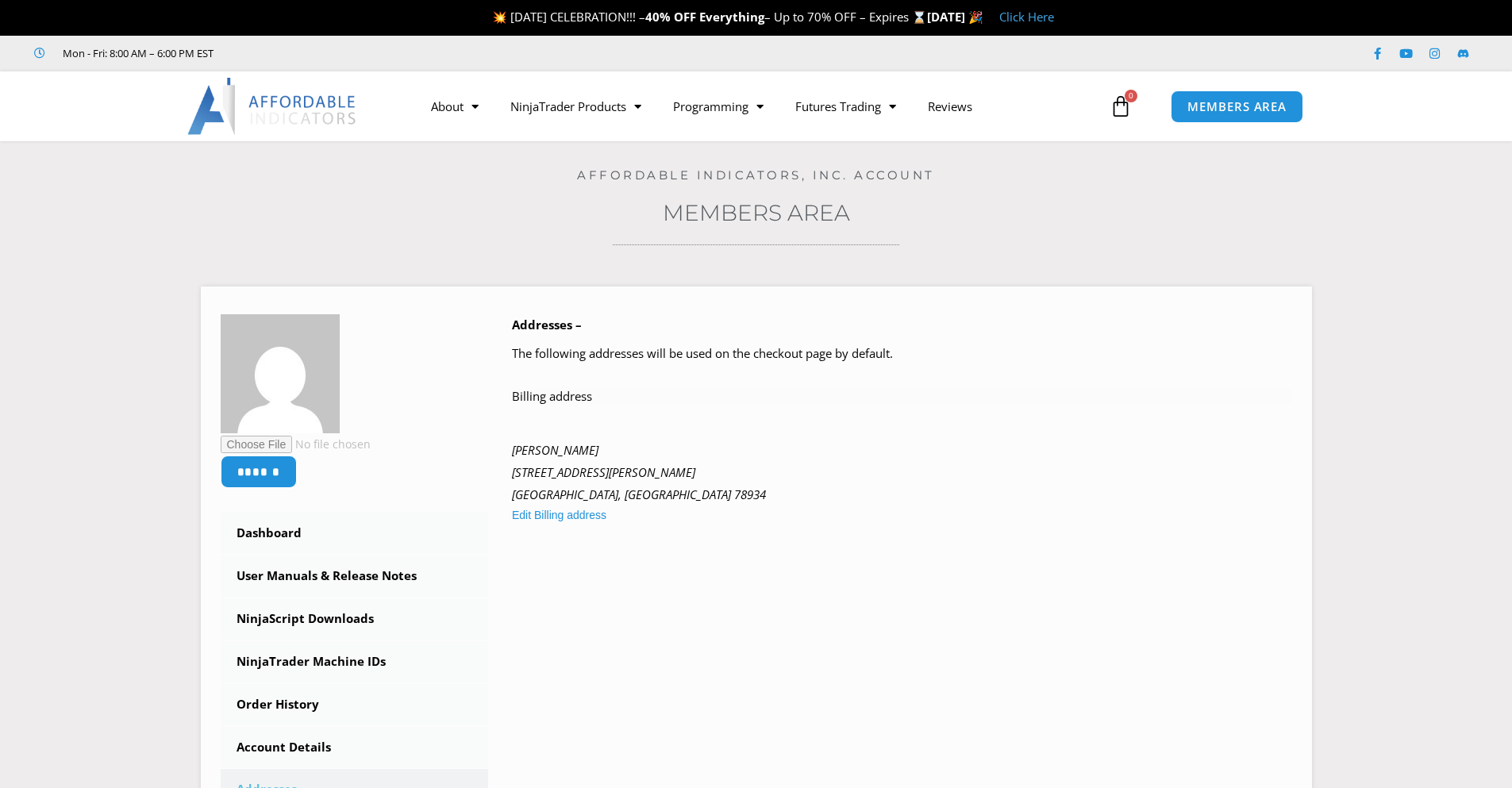 scroll, scrollTop: 0, scrollLeft: 0, axis: both 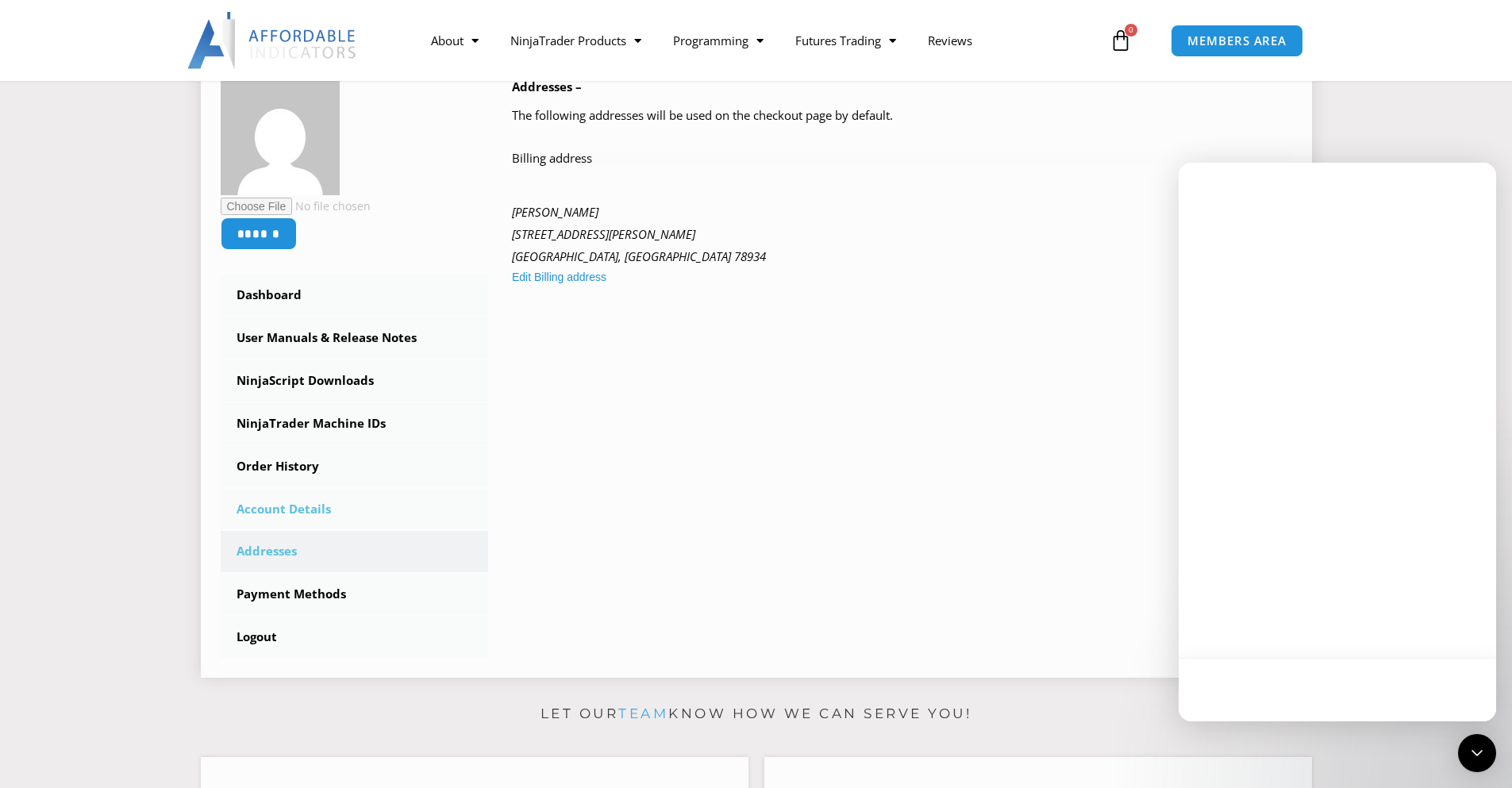 click on "Account Details" at bounding box center (355, 509) 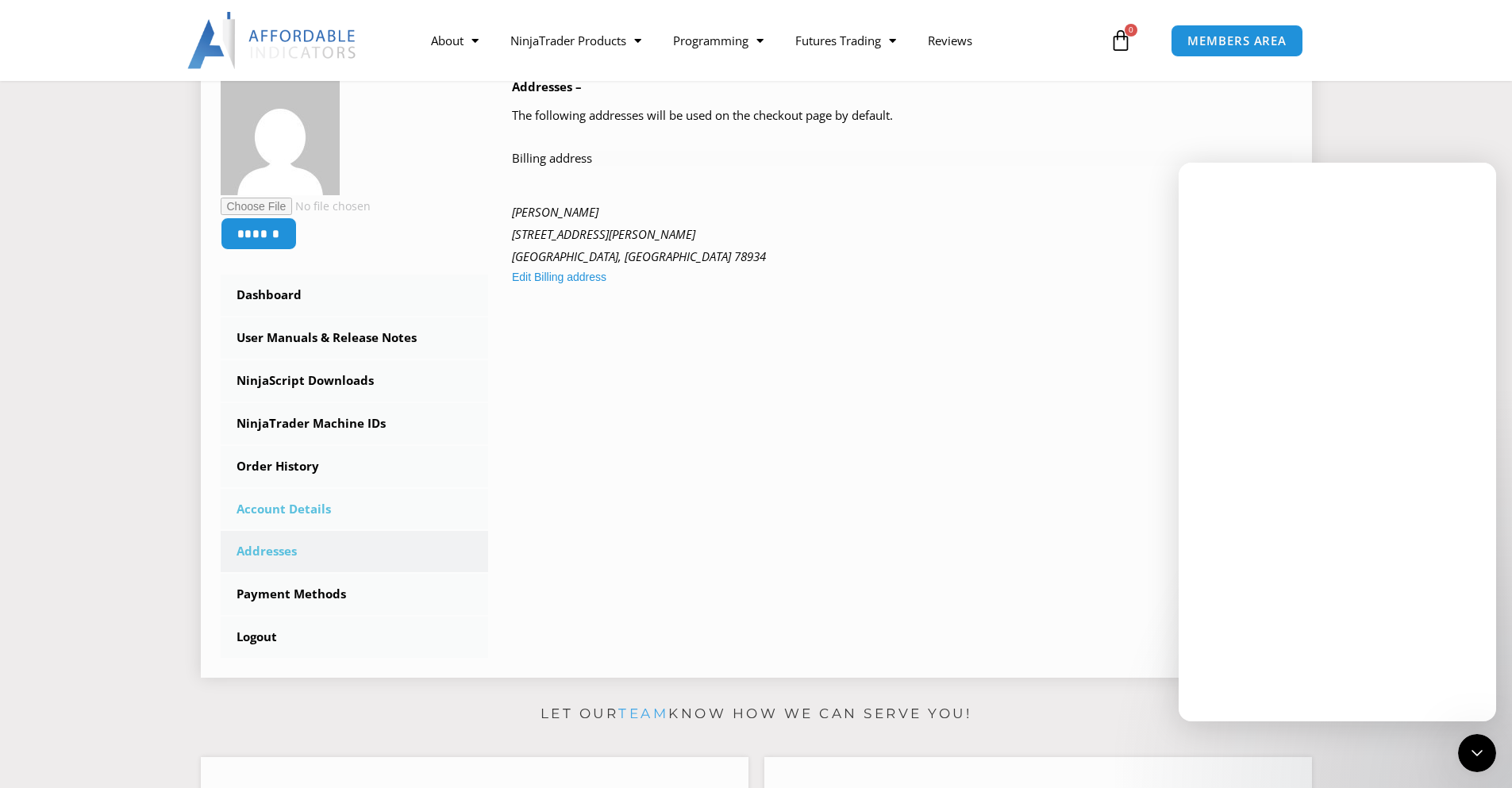 scroll, scrollTop: 0, scrollLeft: 0, axis: both 